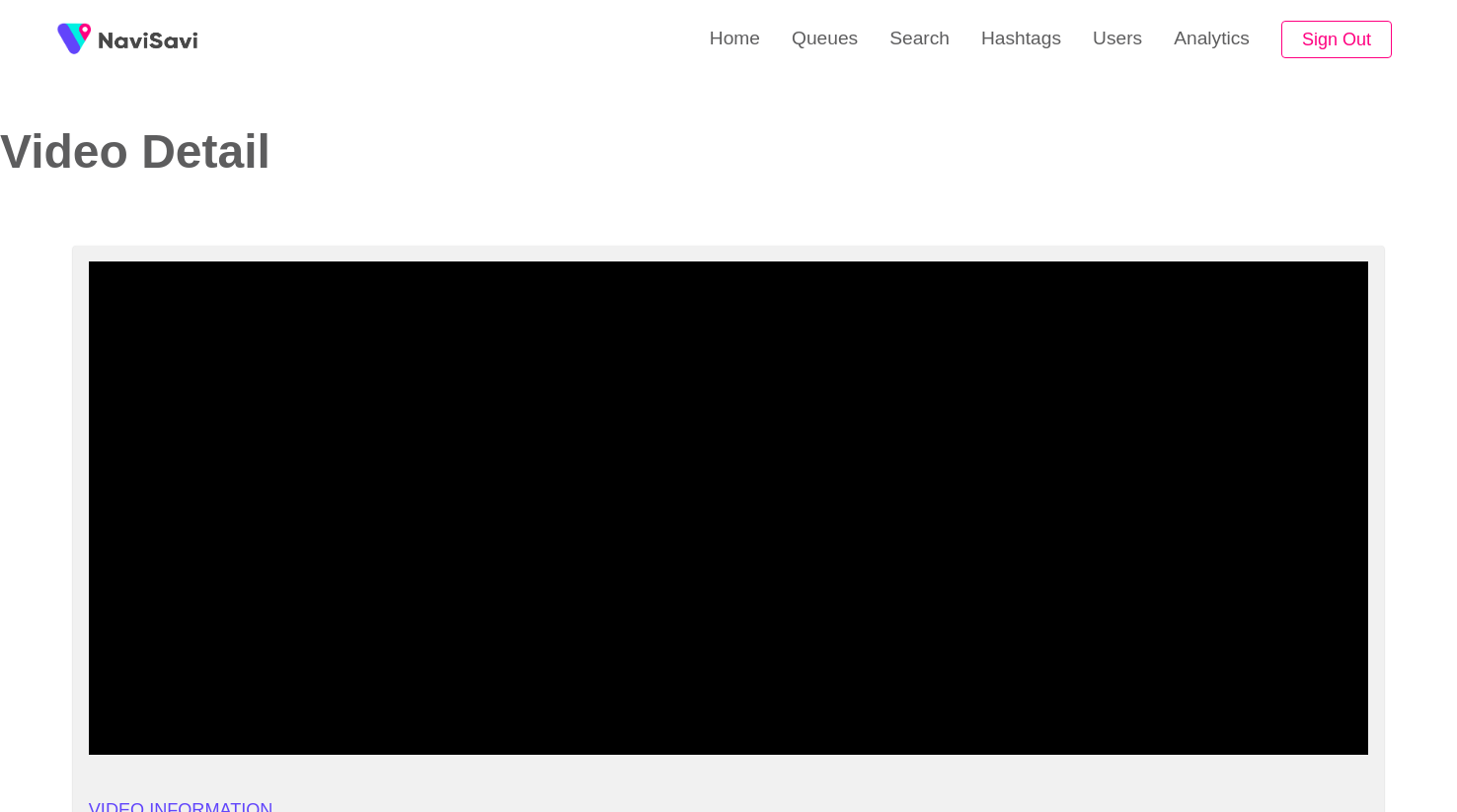 select on "**********" 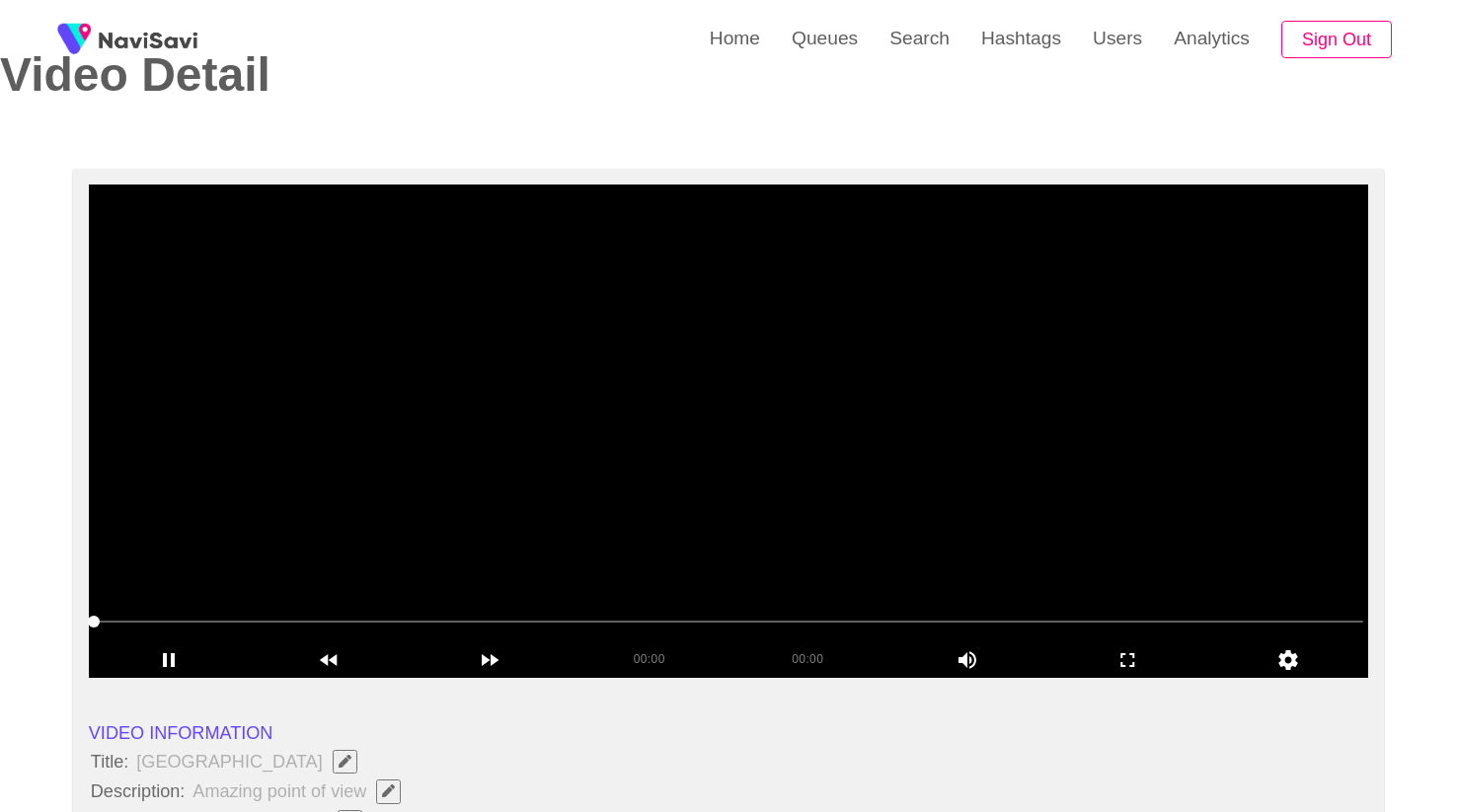 click at bounding box center [728, 622] 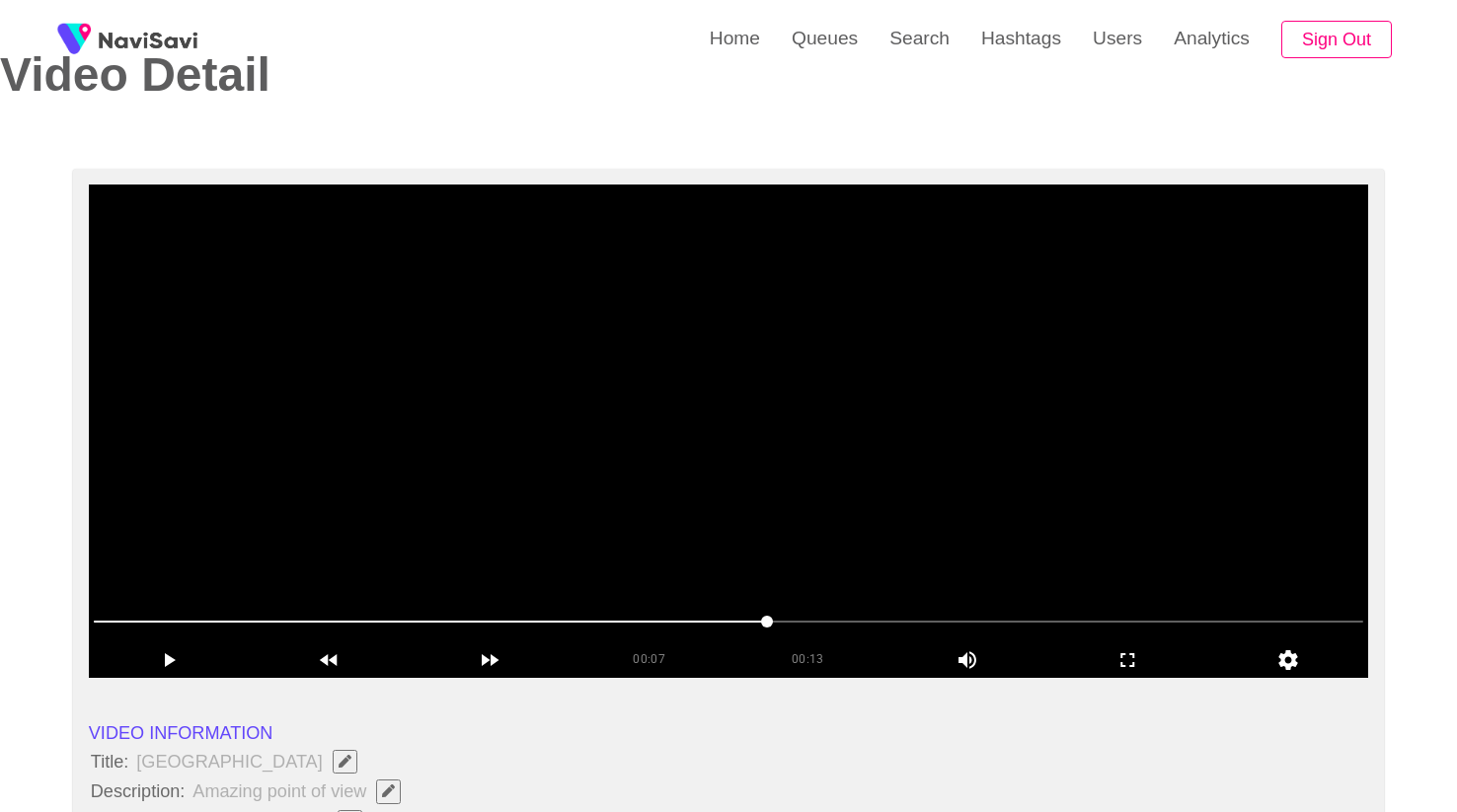drag, startPoint x: 576, startPoint y: 623, endPoint x: 862, endPoint y: 622, distance: 286.00175 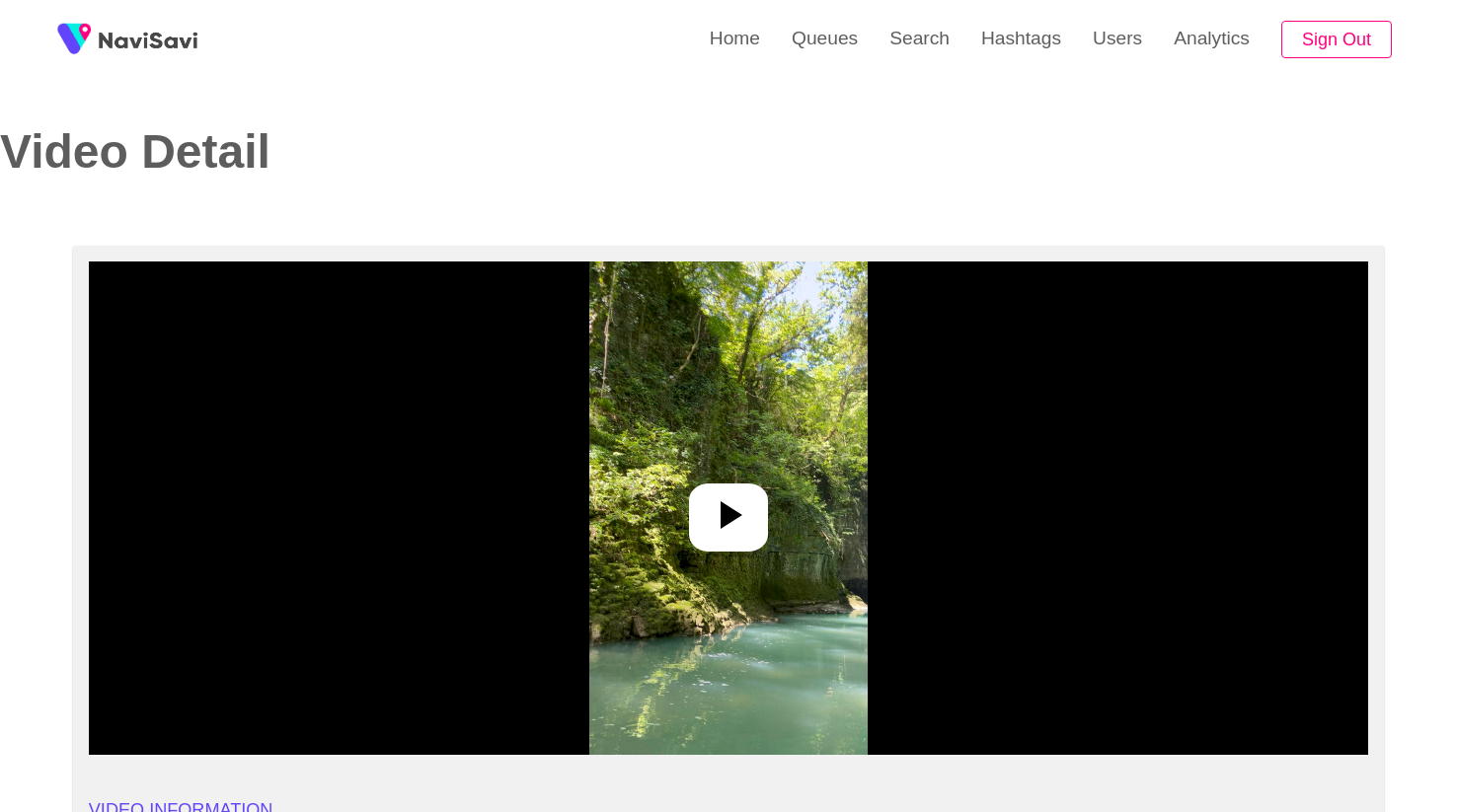 select on "**********" 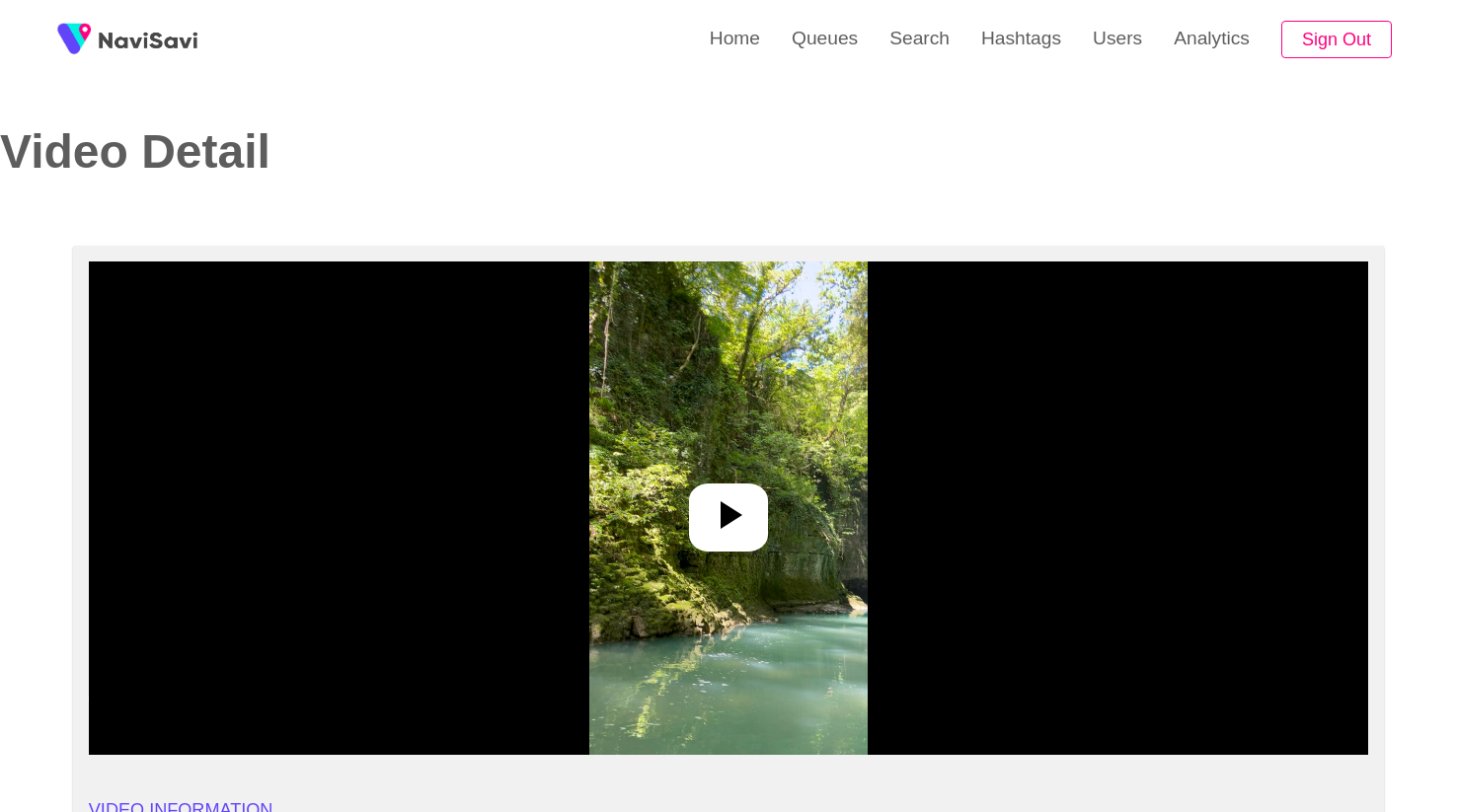 click at bounding box center (728, 508) 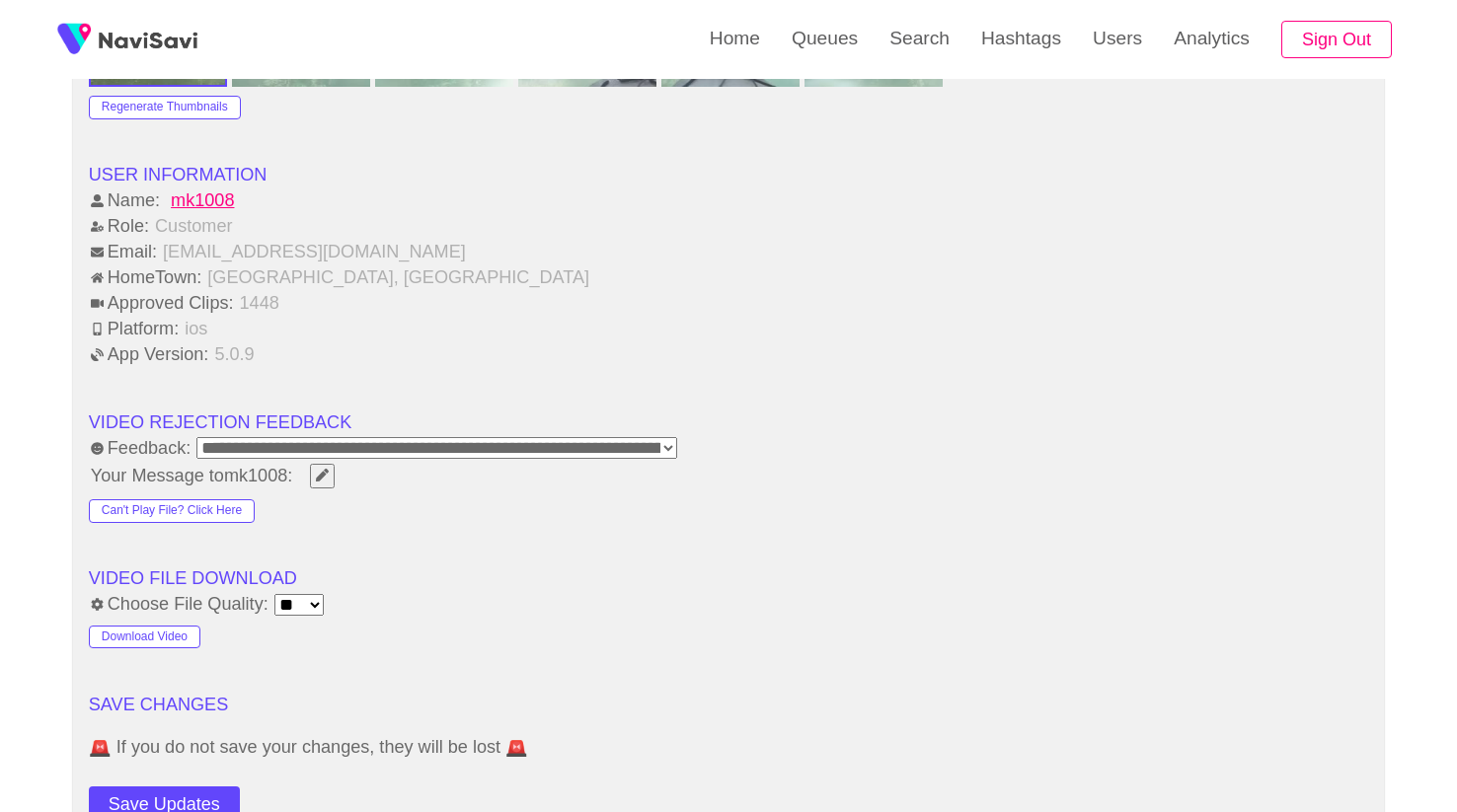 scroll, scrollTop: 2256, scrollLeft: 0, axis: vertical 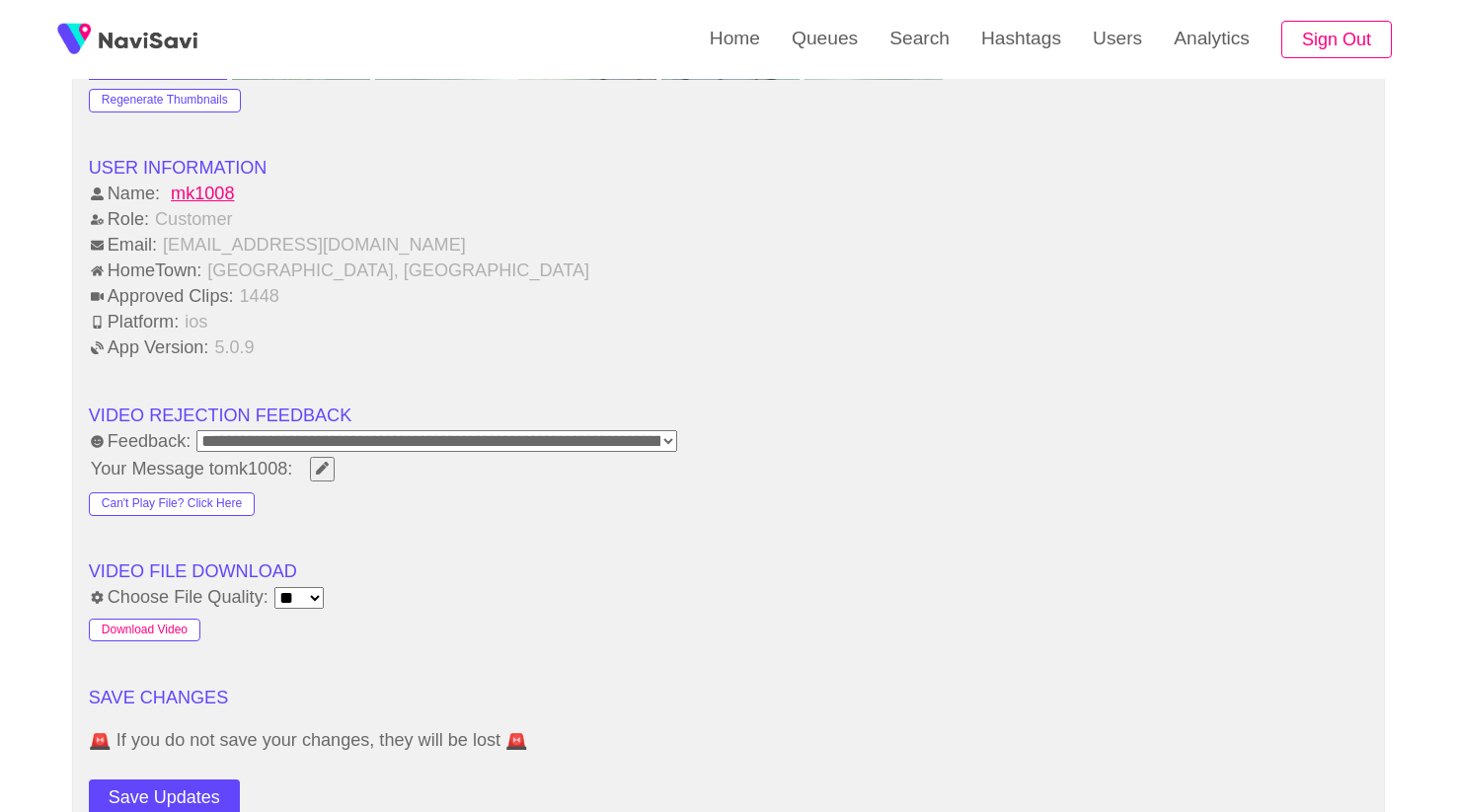 click on "Download Video" at bounding box center [144, 630] 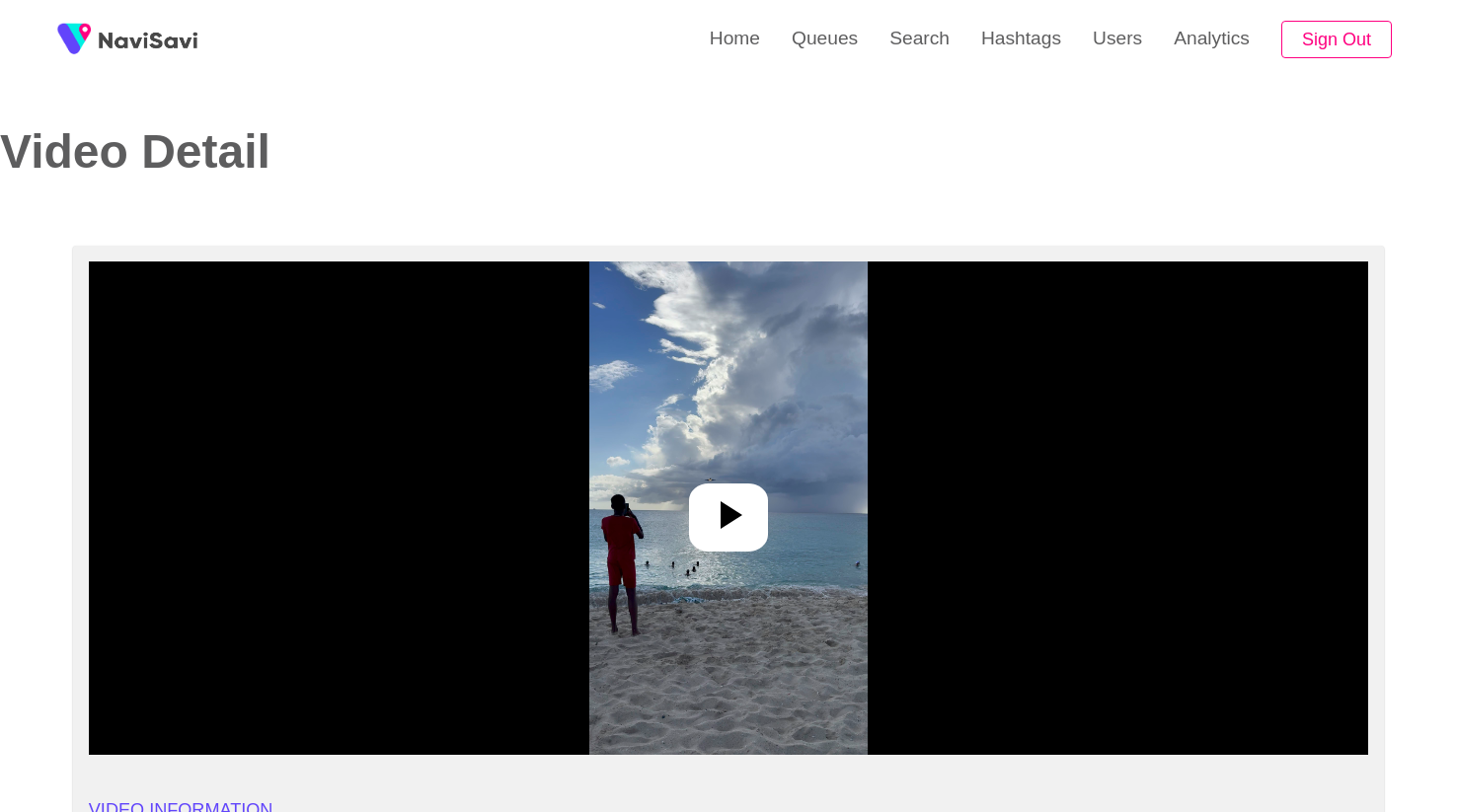 select on "**********" 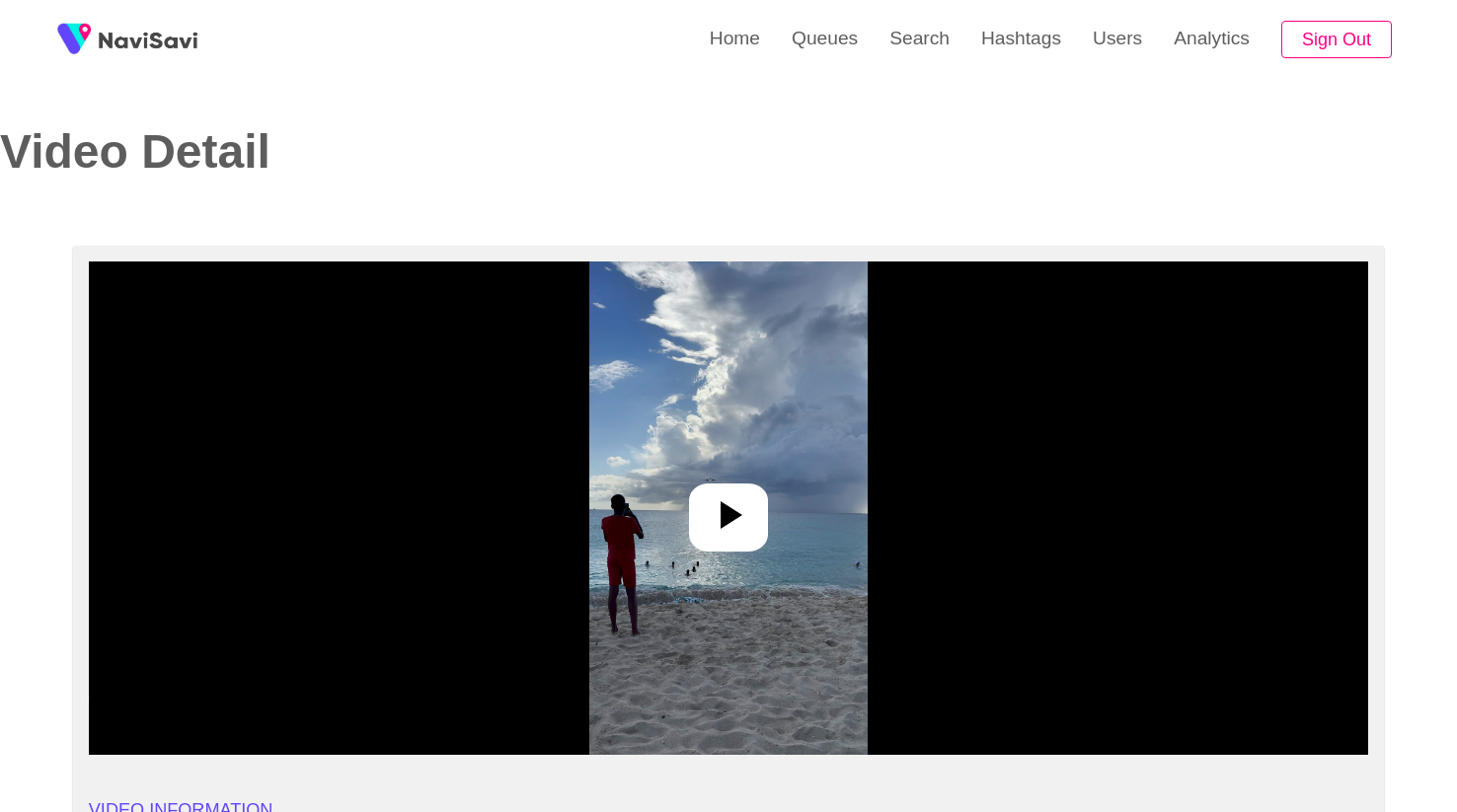 click at bounding box center [728, 508] 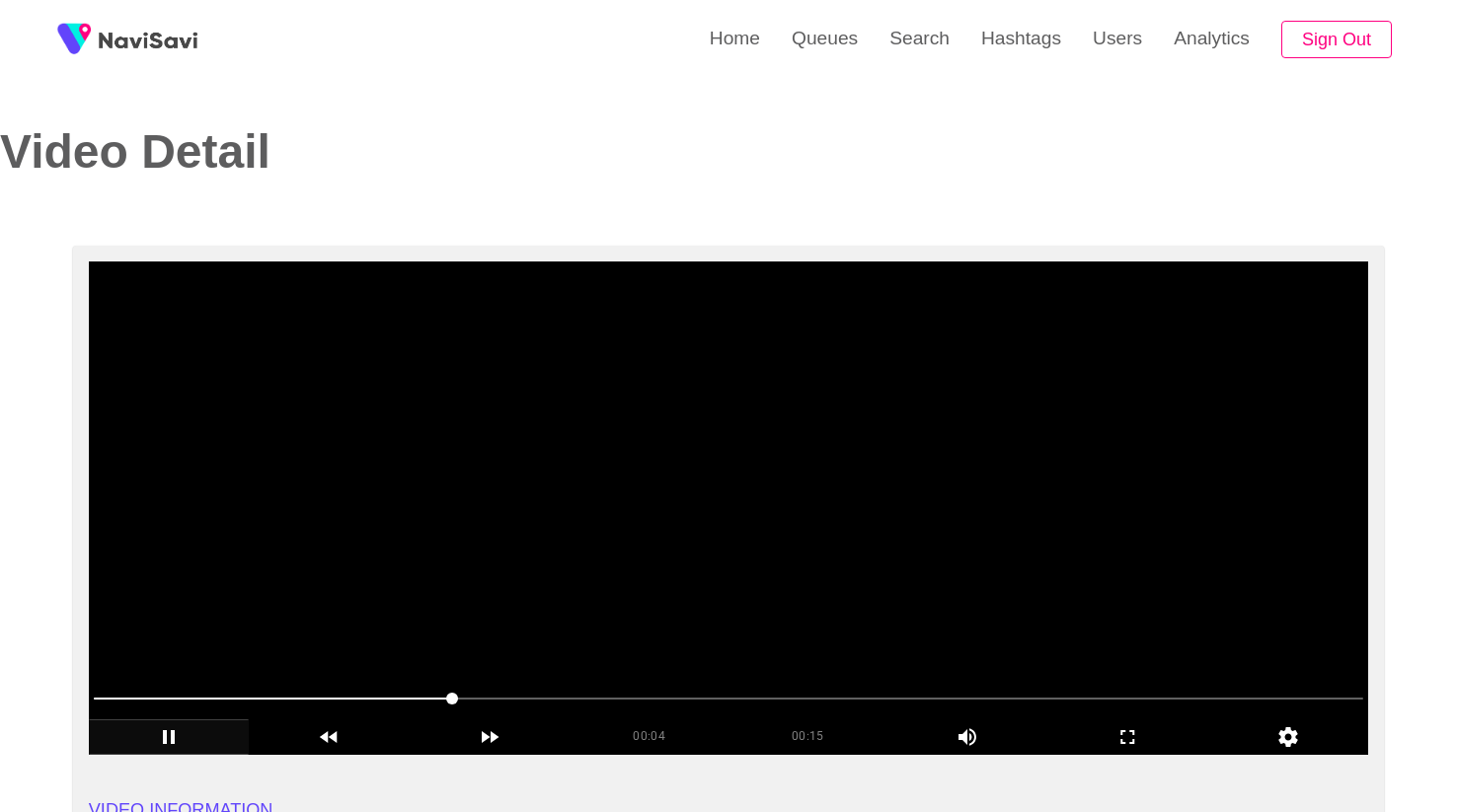 click 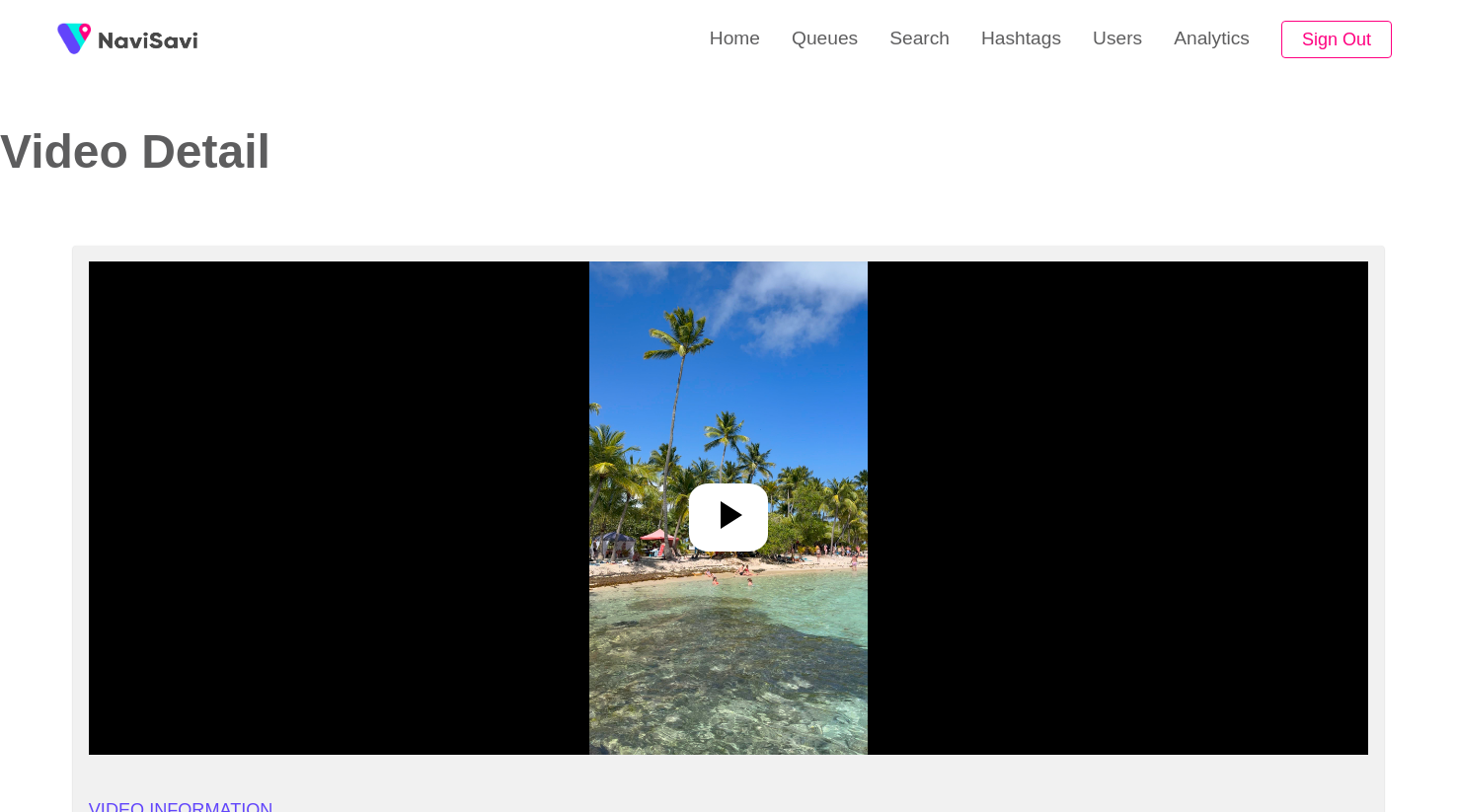select on "**********" 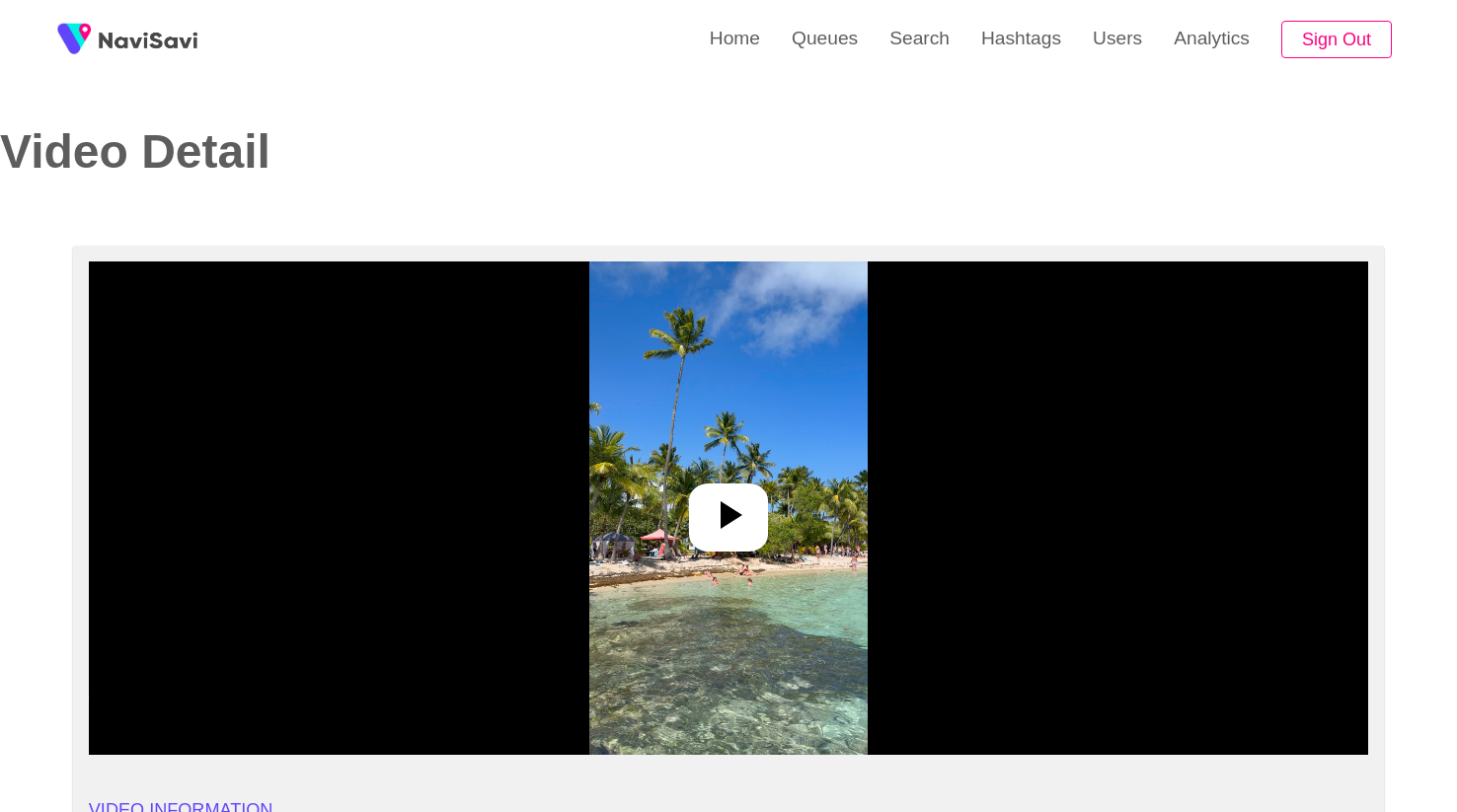 click 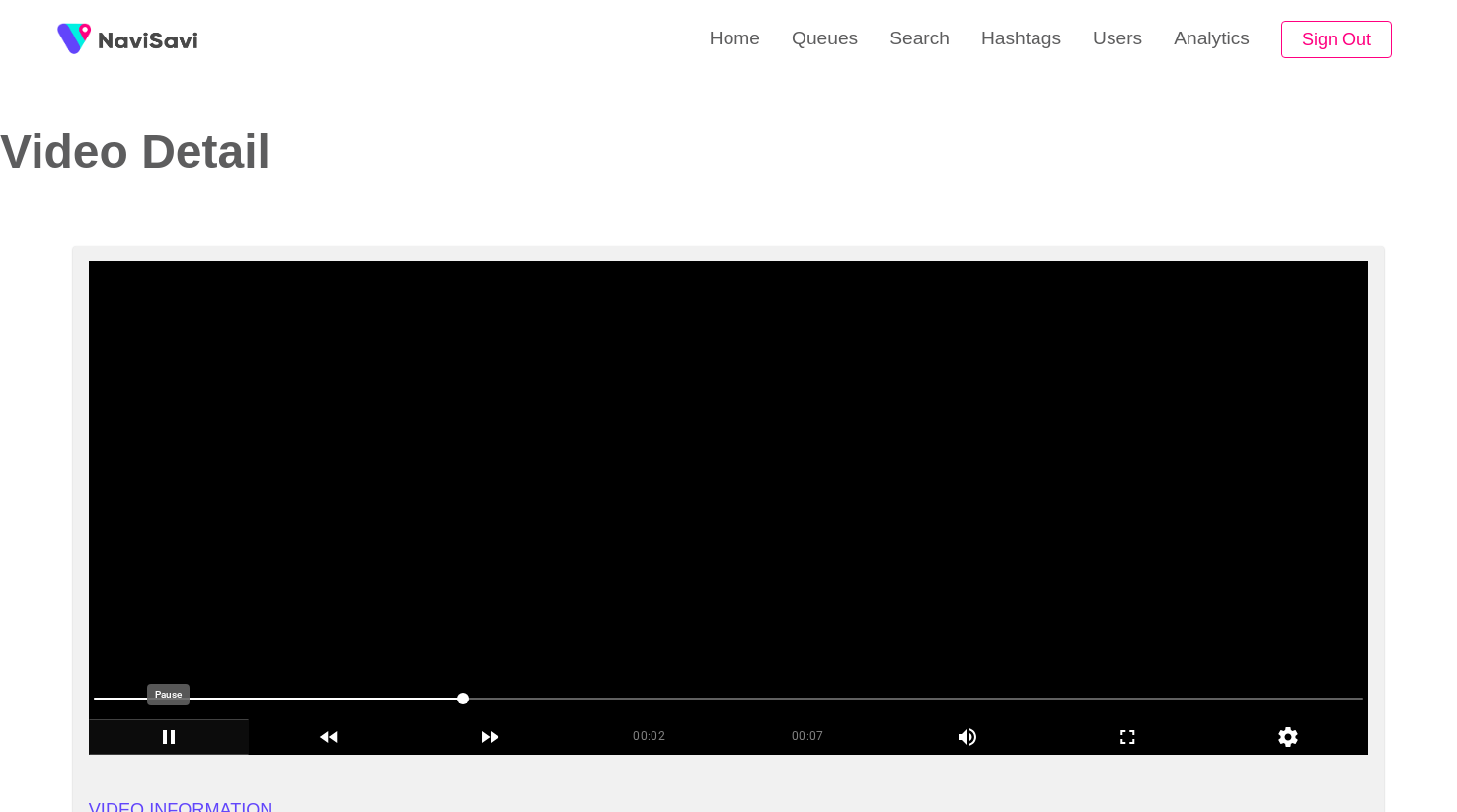click 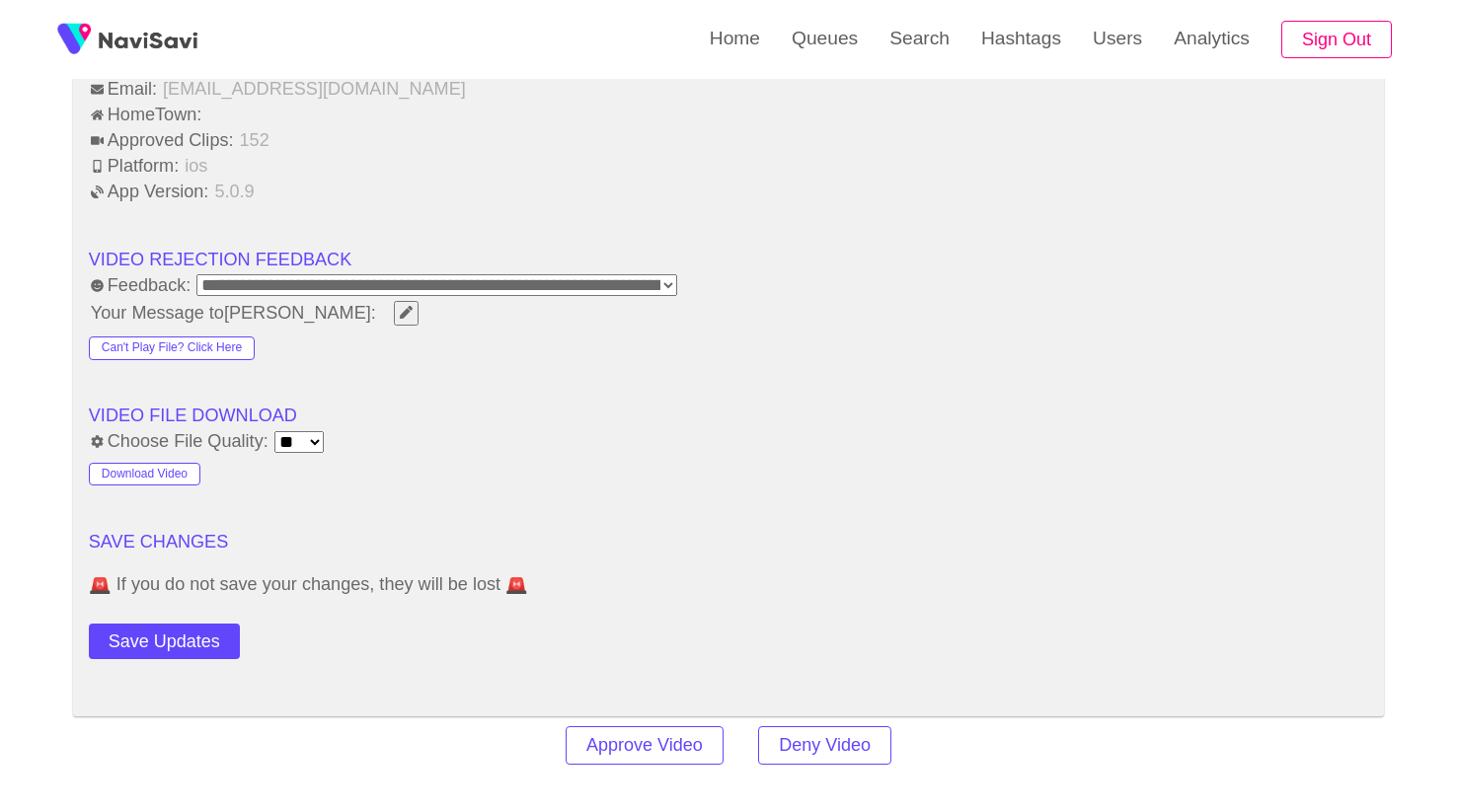 scroll, scrollTop: 2406, scrollLeft: 0, axis: vertical 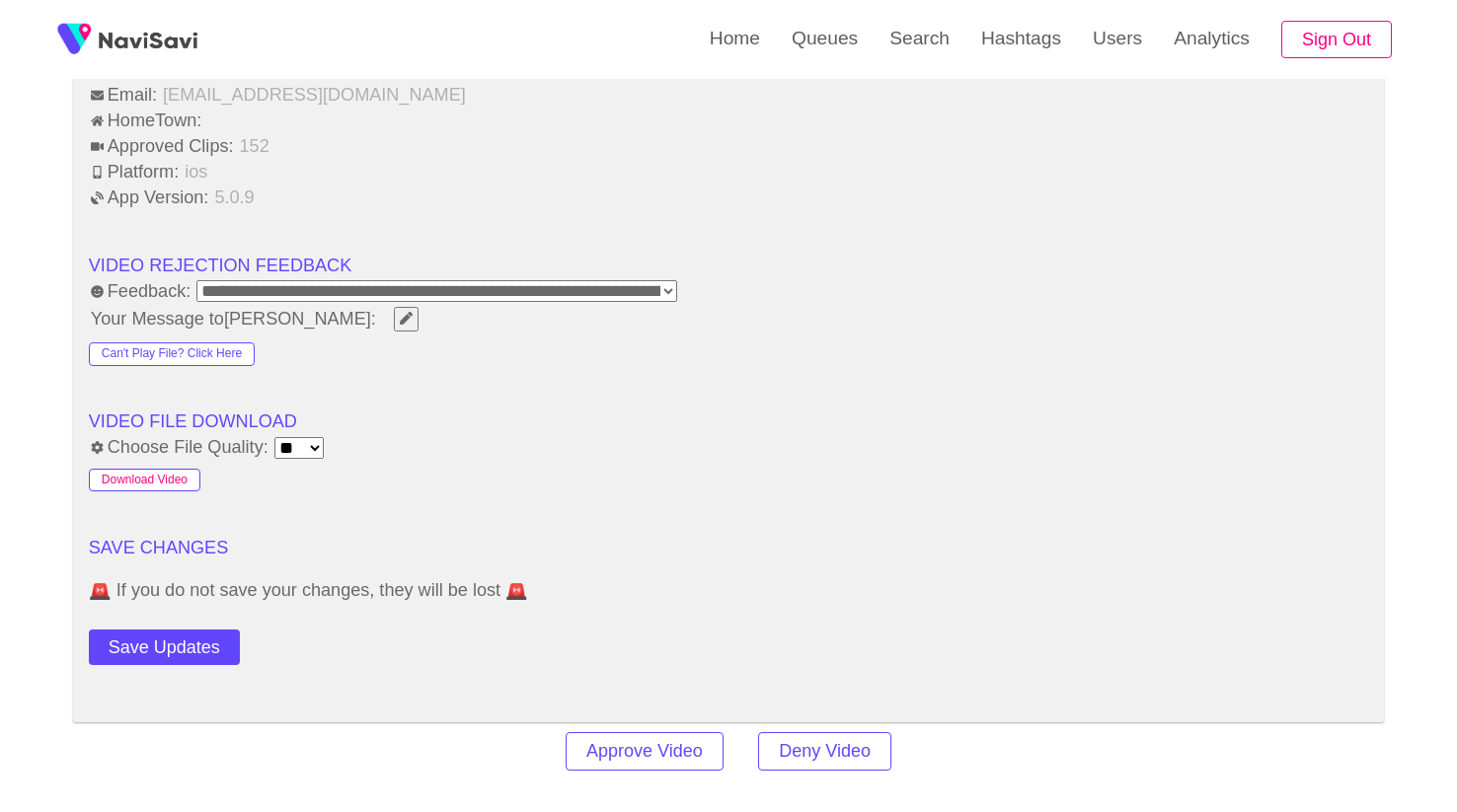click on "Download Video" at bounding box center (144, 480) 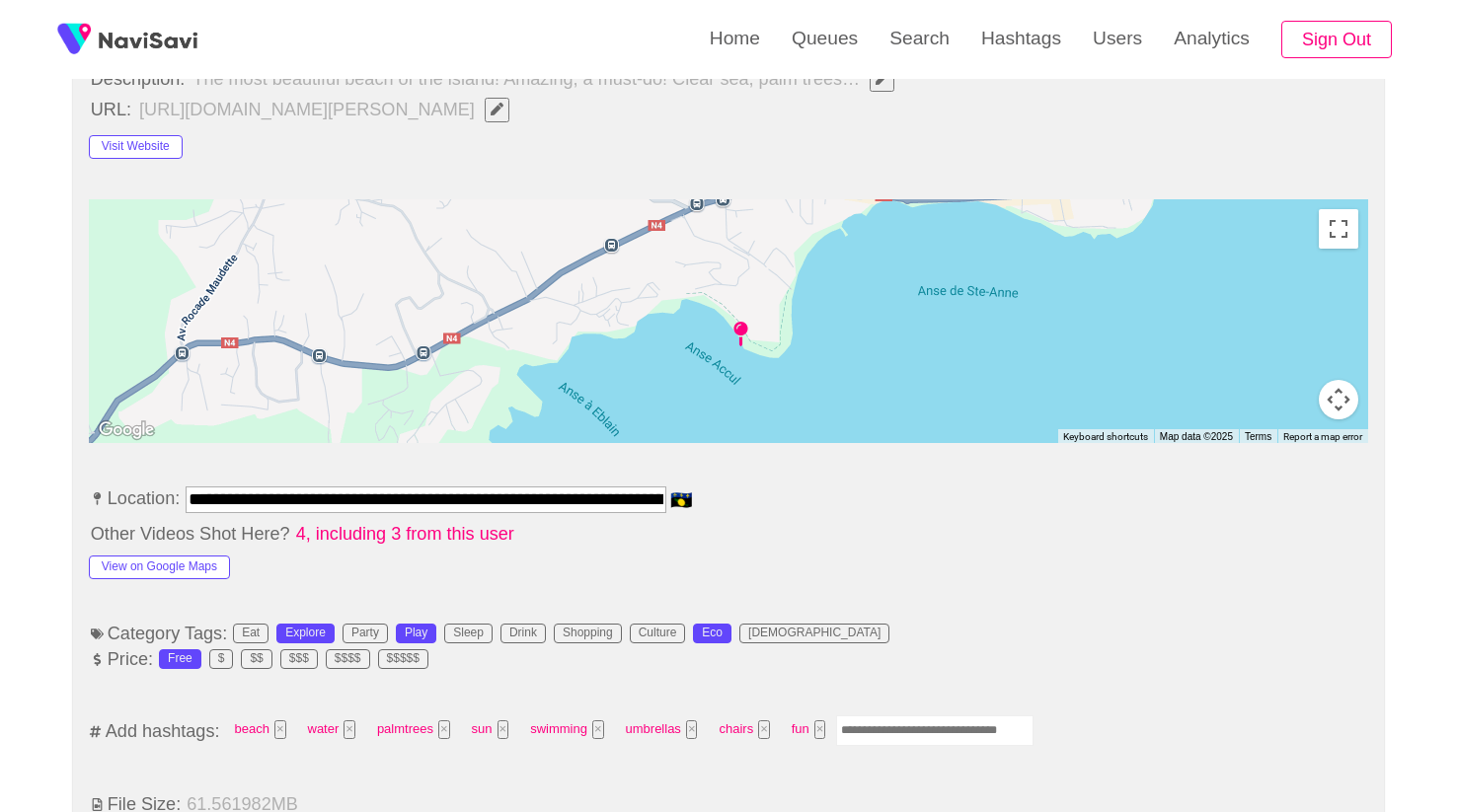scroll, scrollTop: 797, scrollLeft: 0, axis: vertical 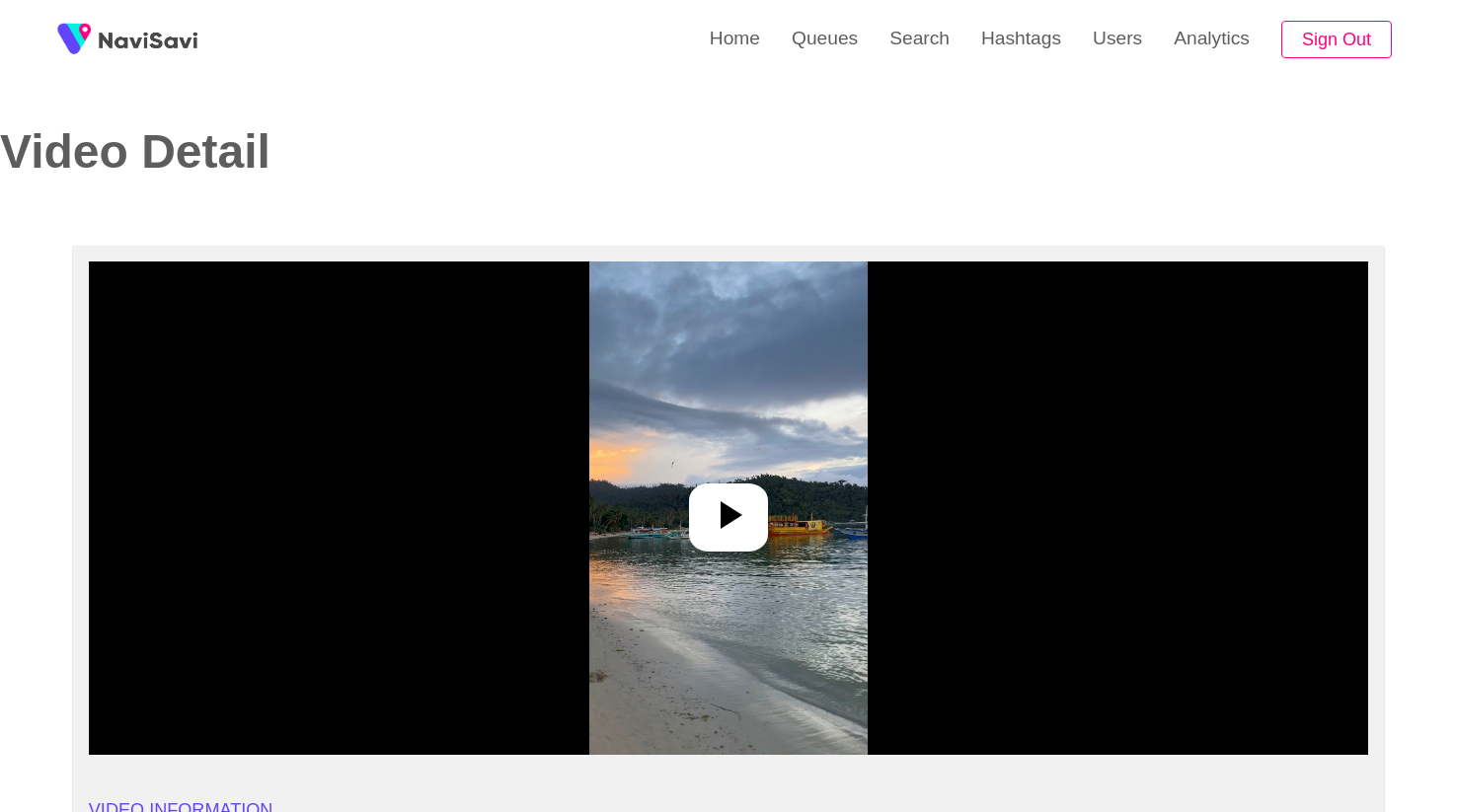 select on "**********" 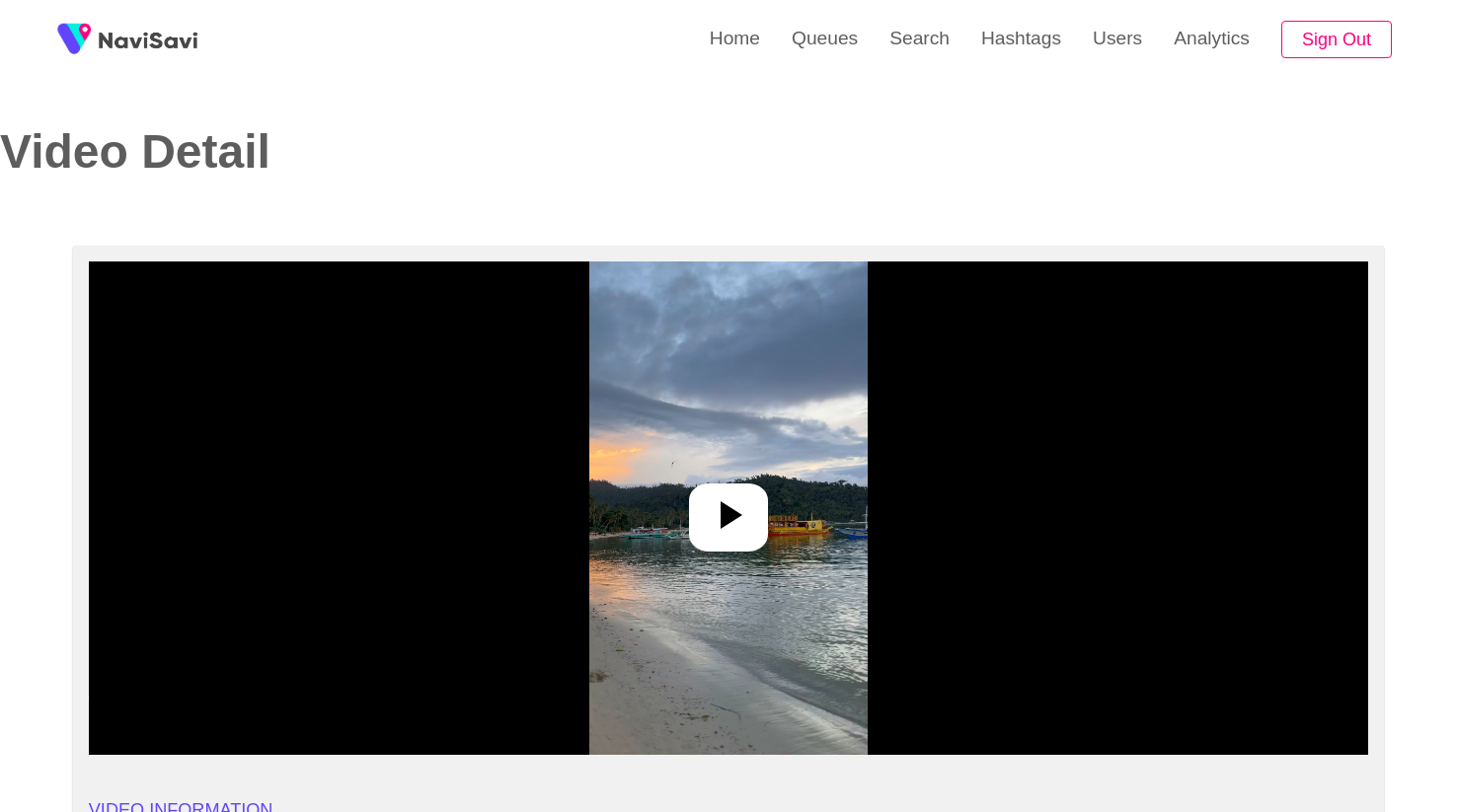 click 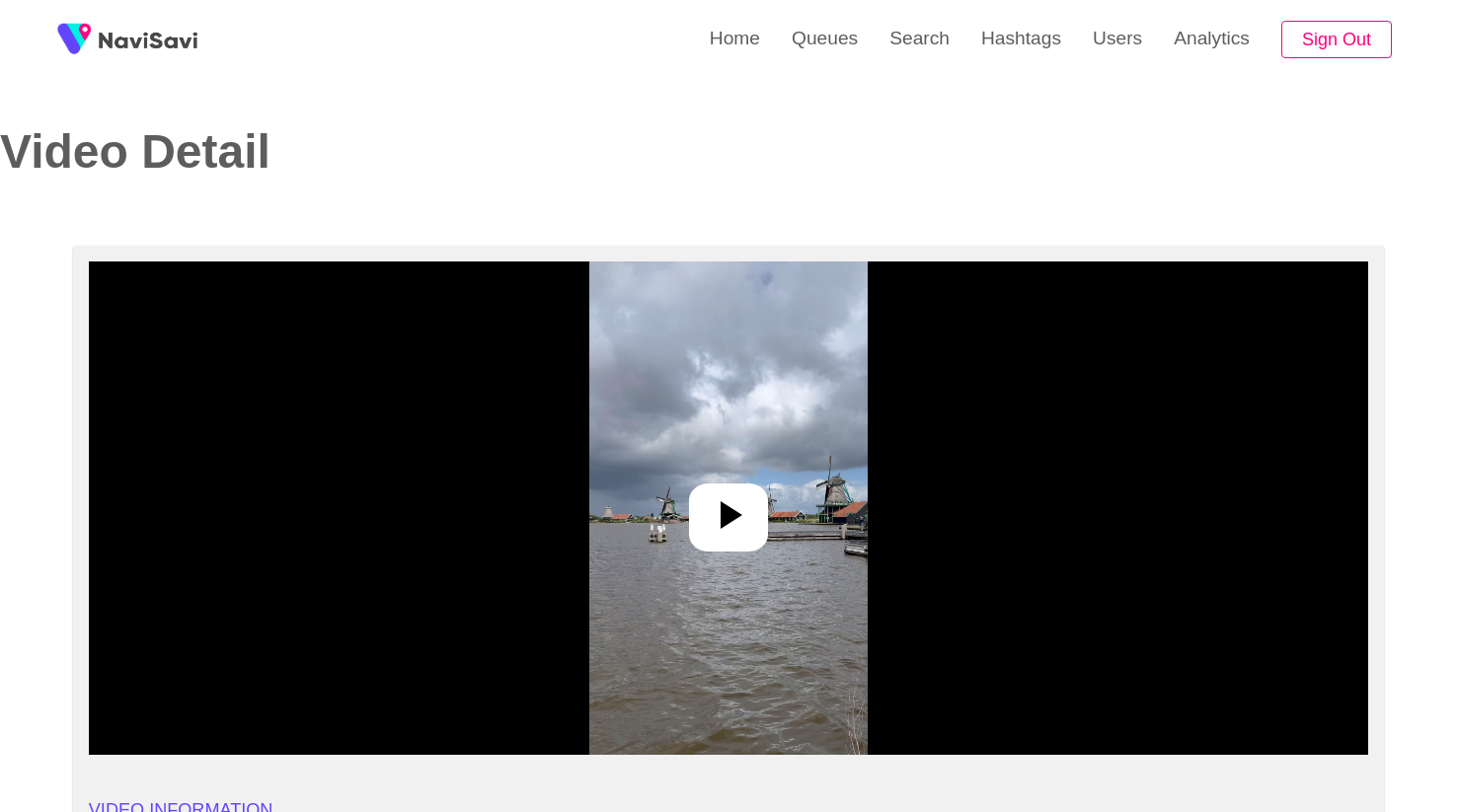 select on "**********" 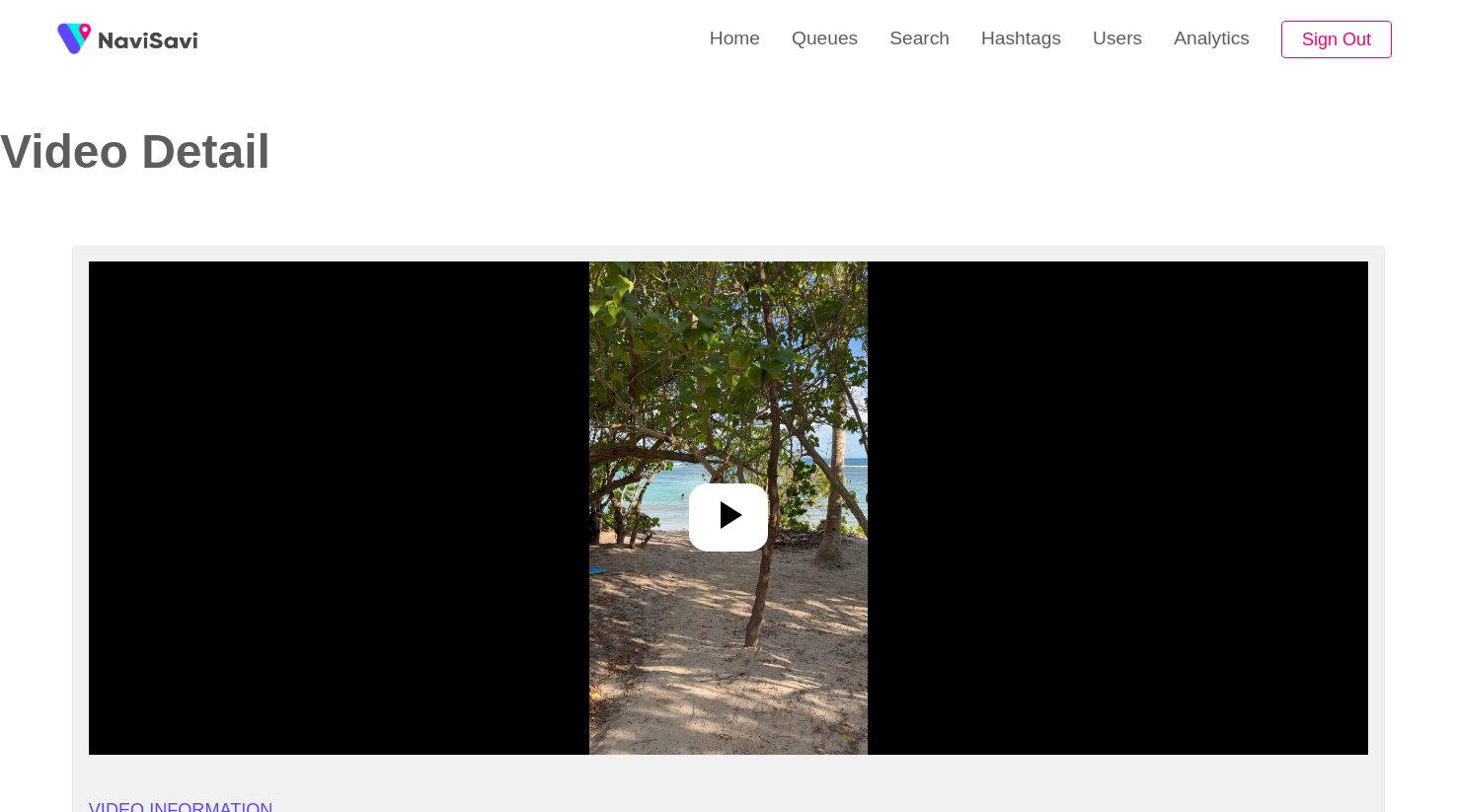 select on "**********" 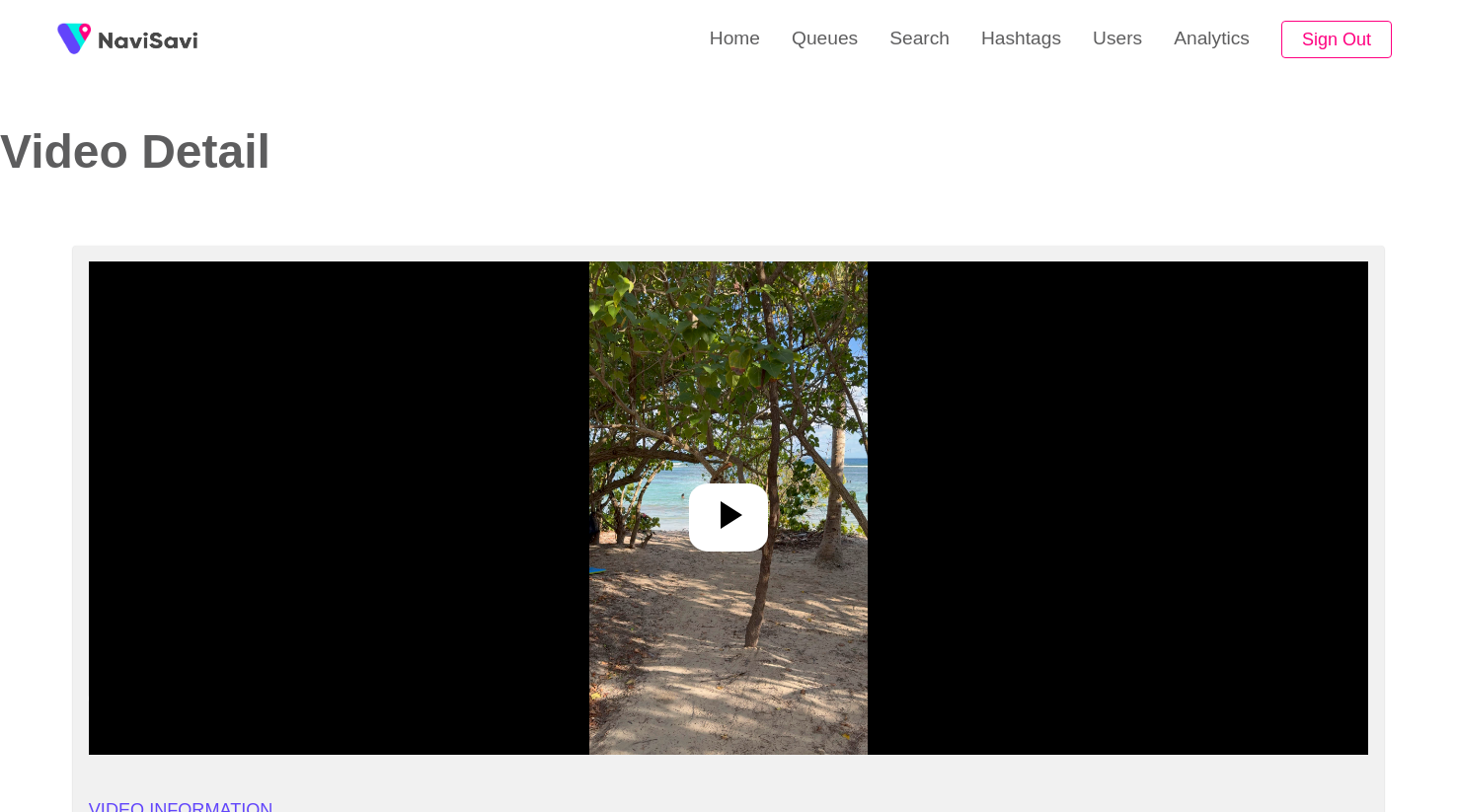 click 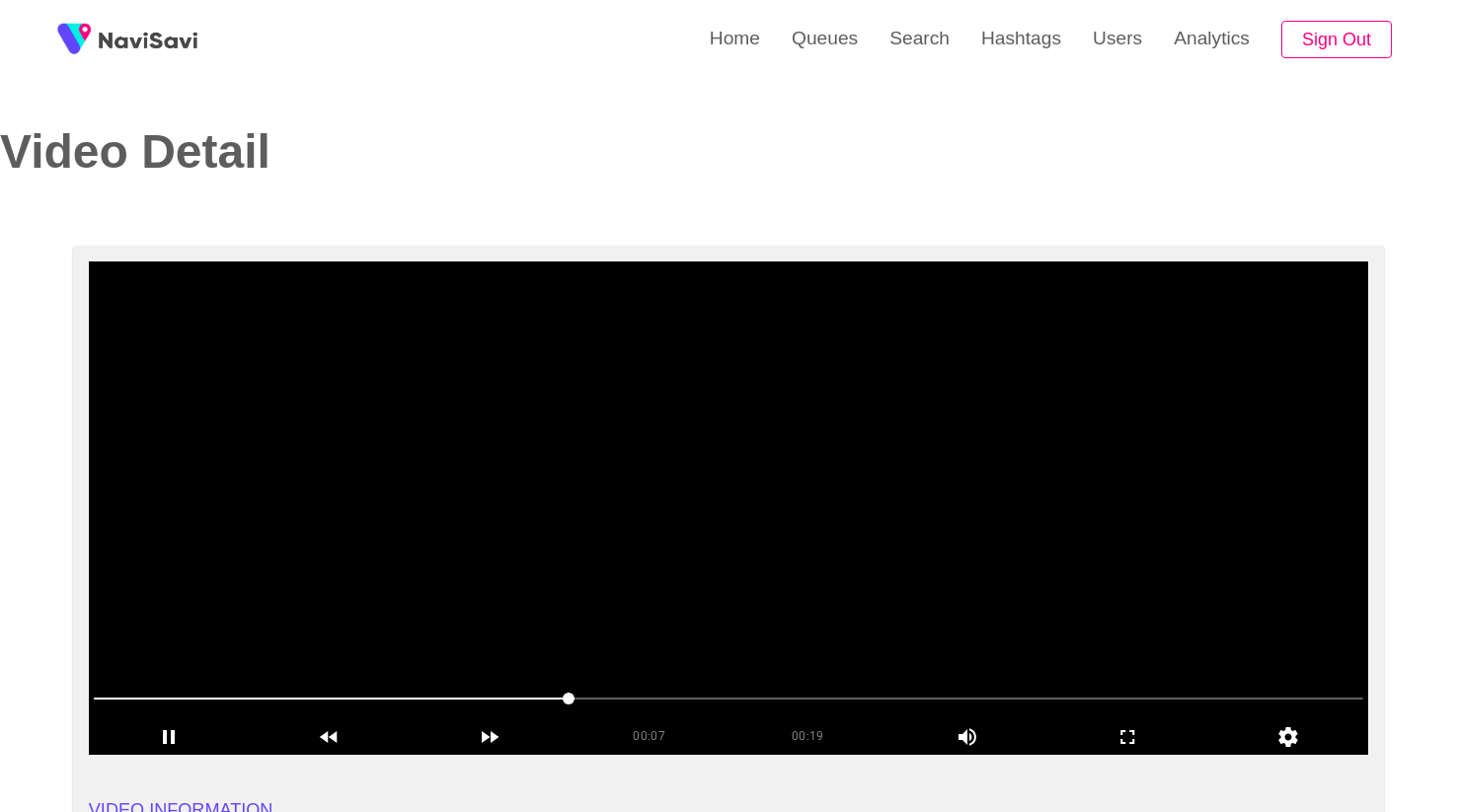 click at bounding box center (728, 699) 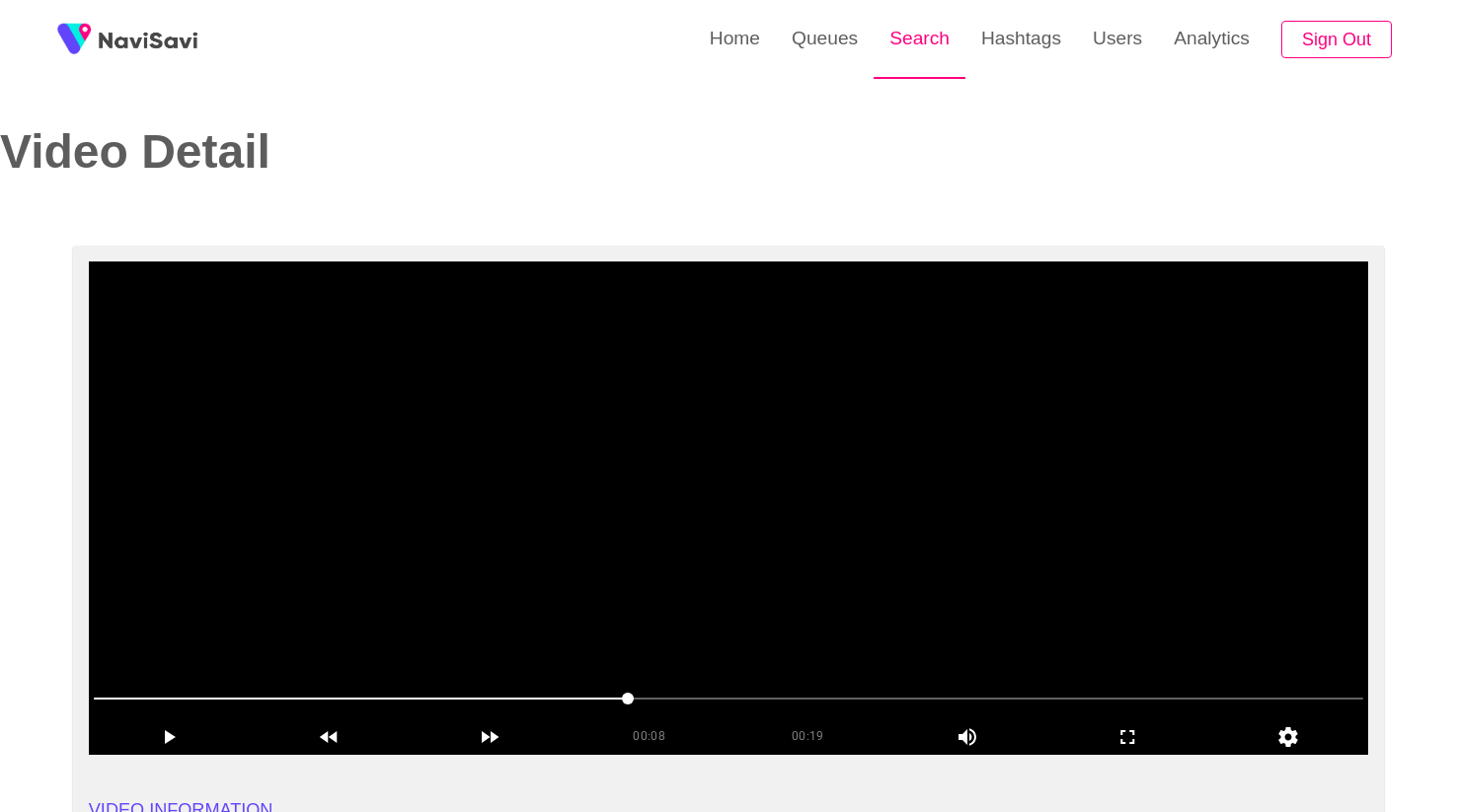 click on "Search" at bounding box center [919, 38] 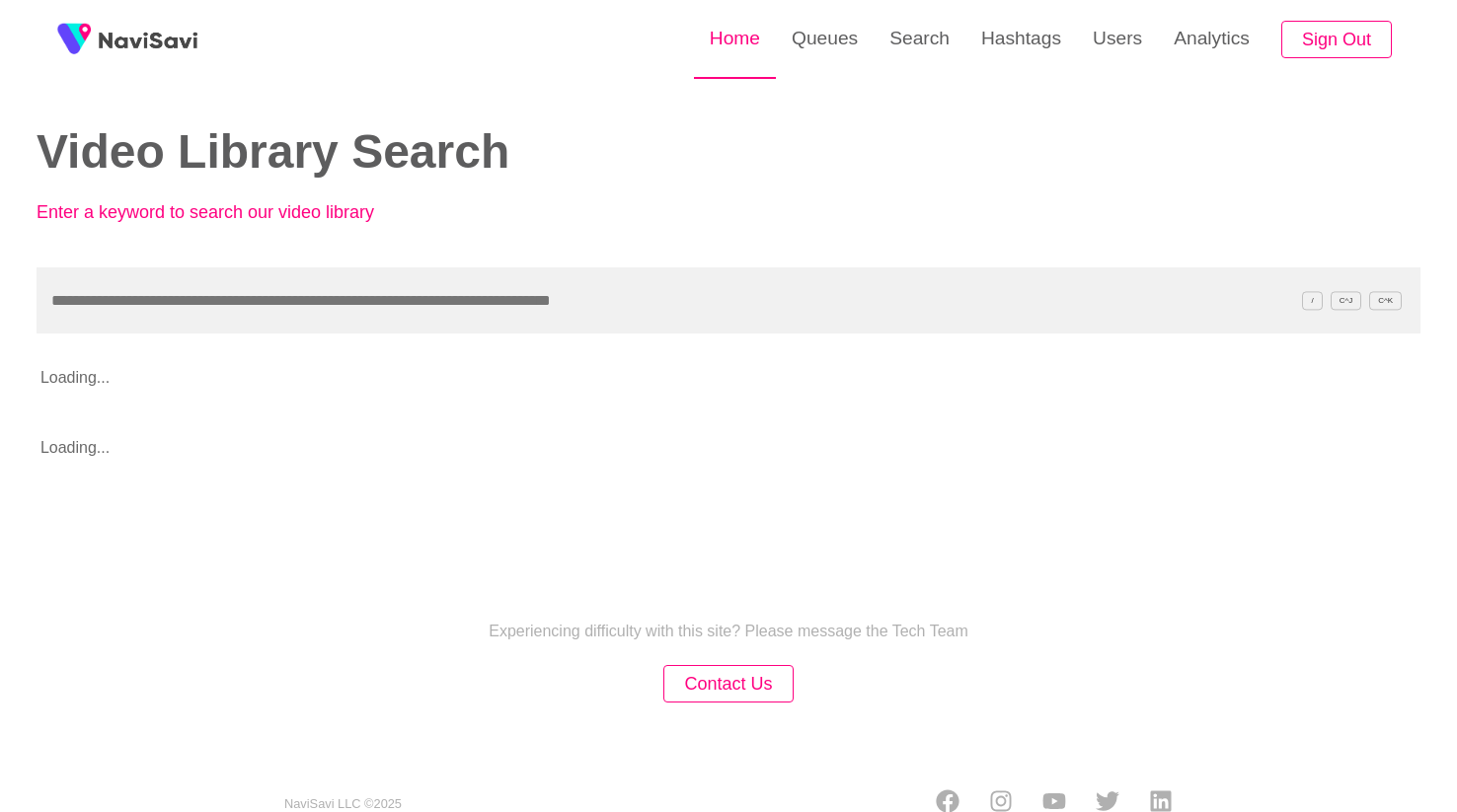 click on "Home" at bounding box center [734, 38] 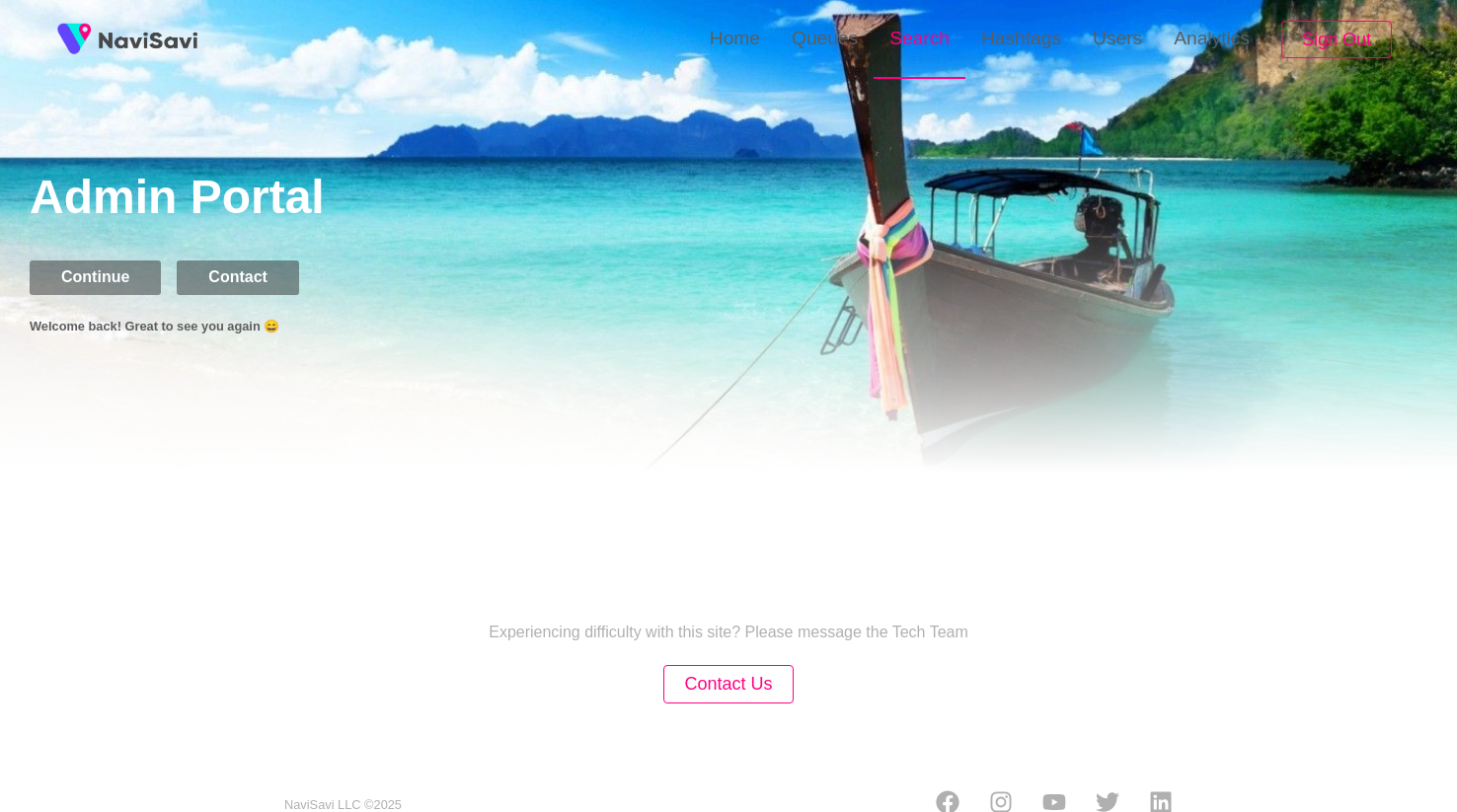 click on "Search" at bounding box center [919, 38] 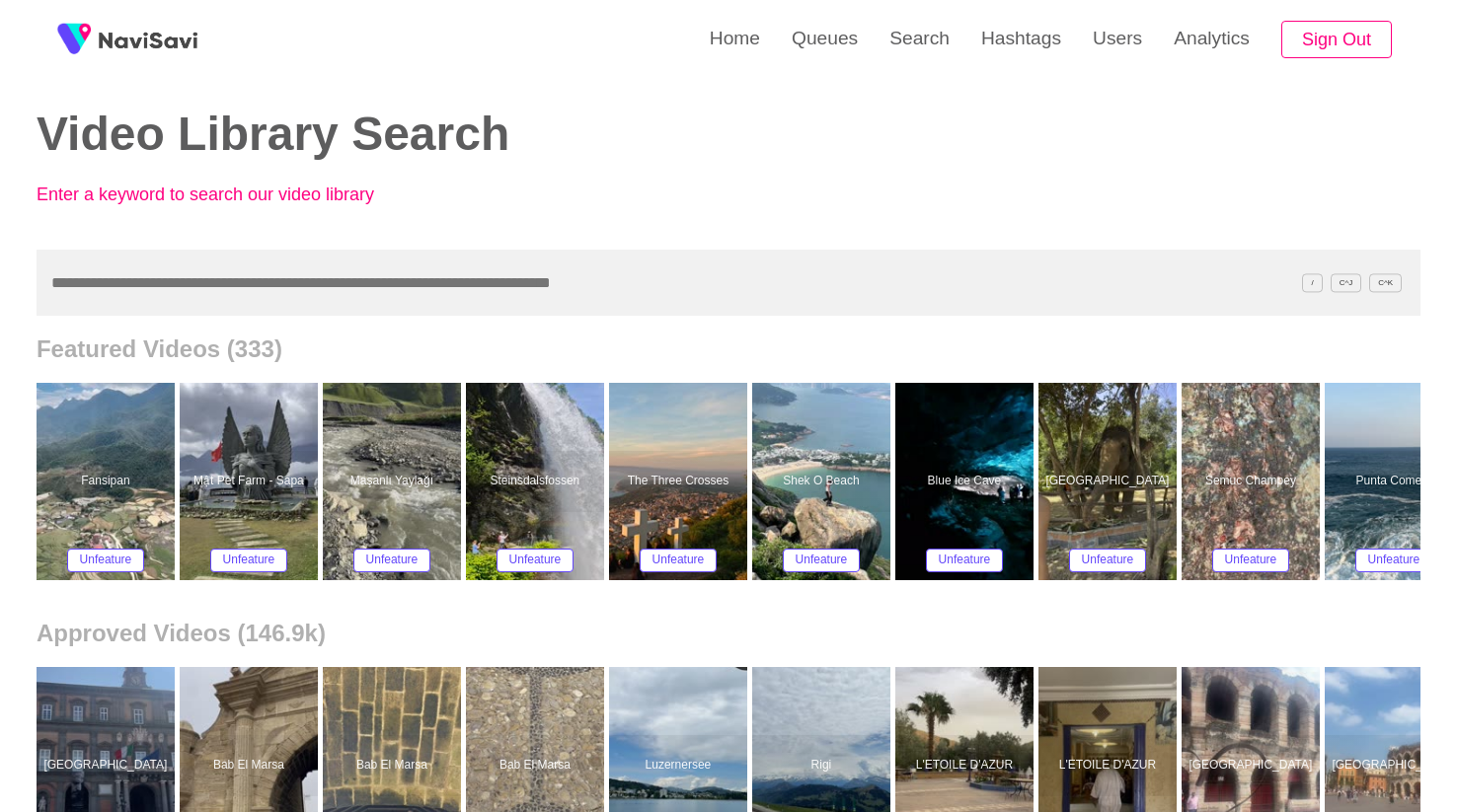 scroll, scrollTop: 27, scrollLeft: 0, axis: vertical 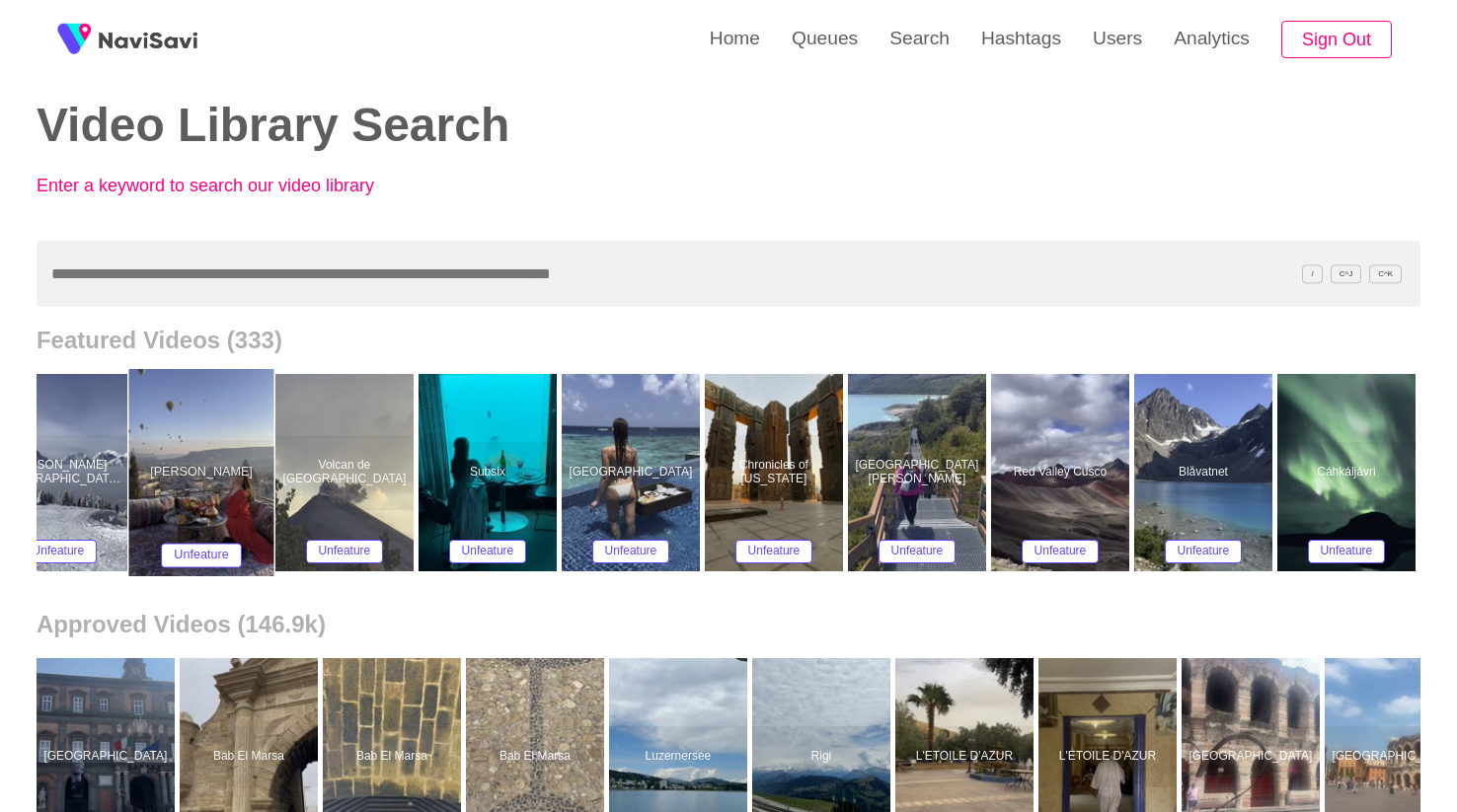 click at bounding box center (200, 473) 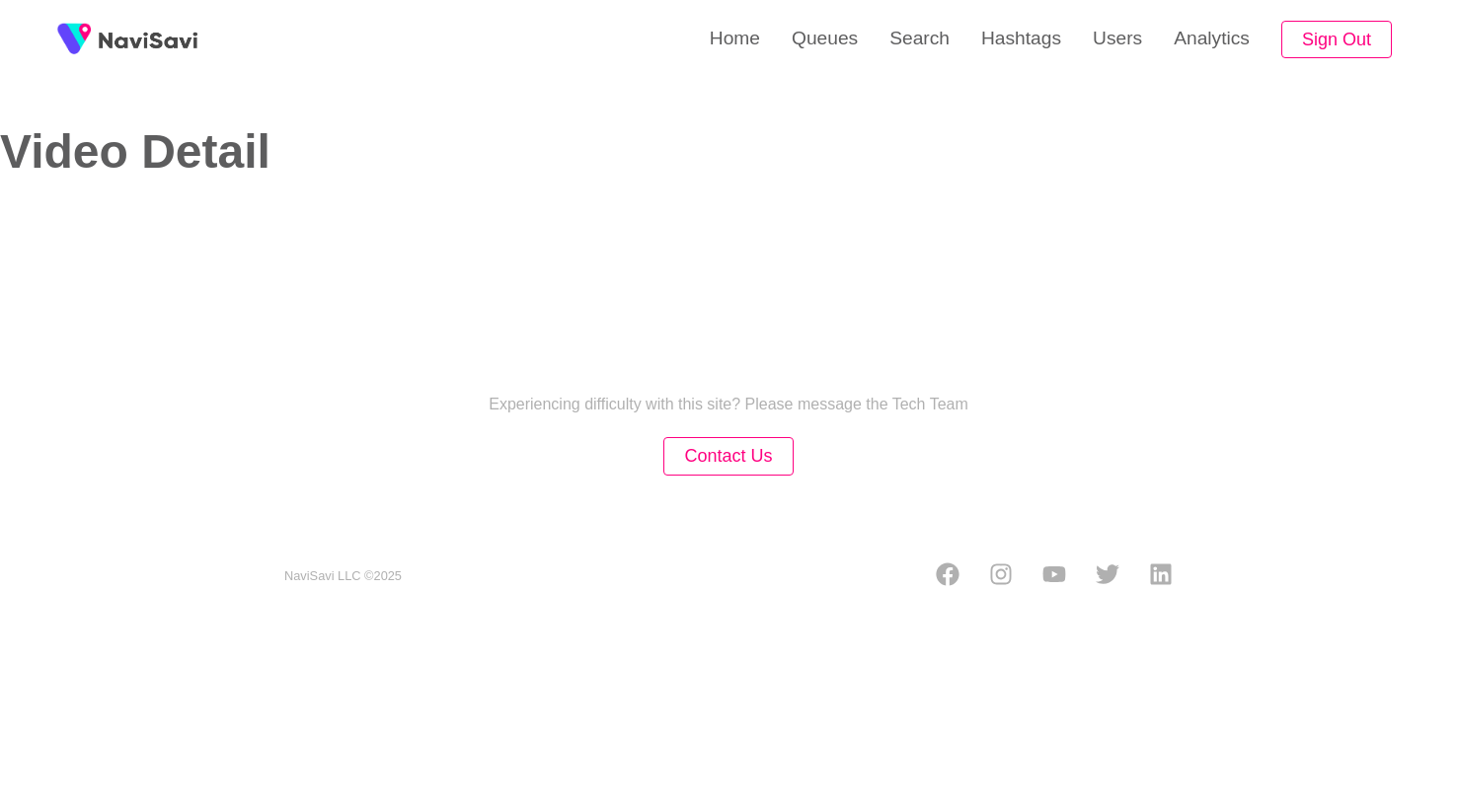 scroll, scrollTop: 0, scrollLeft: 0, axis: both 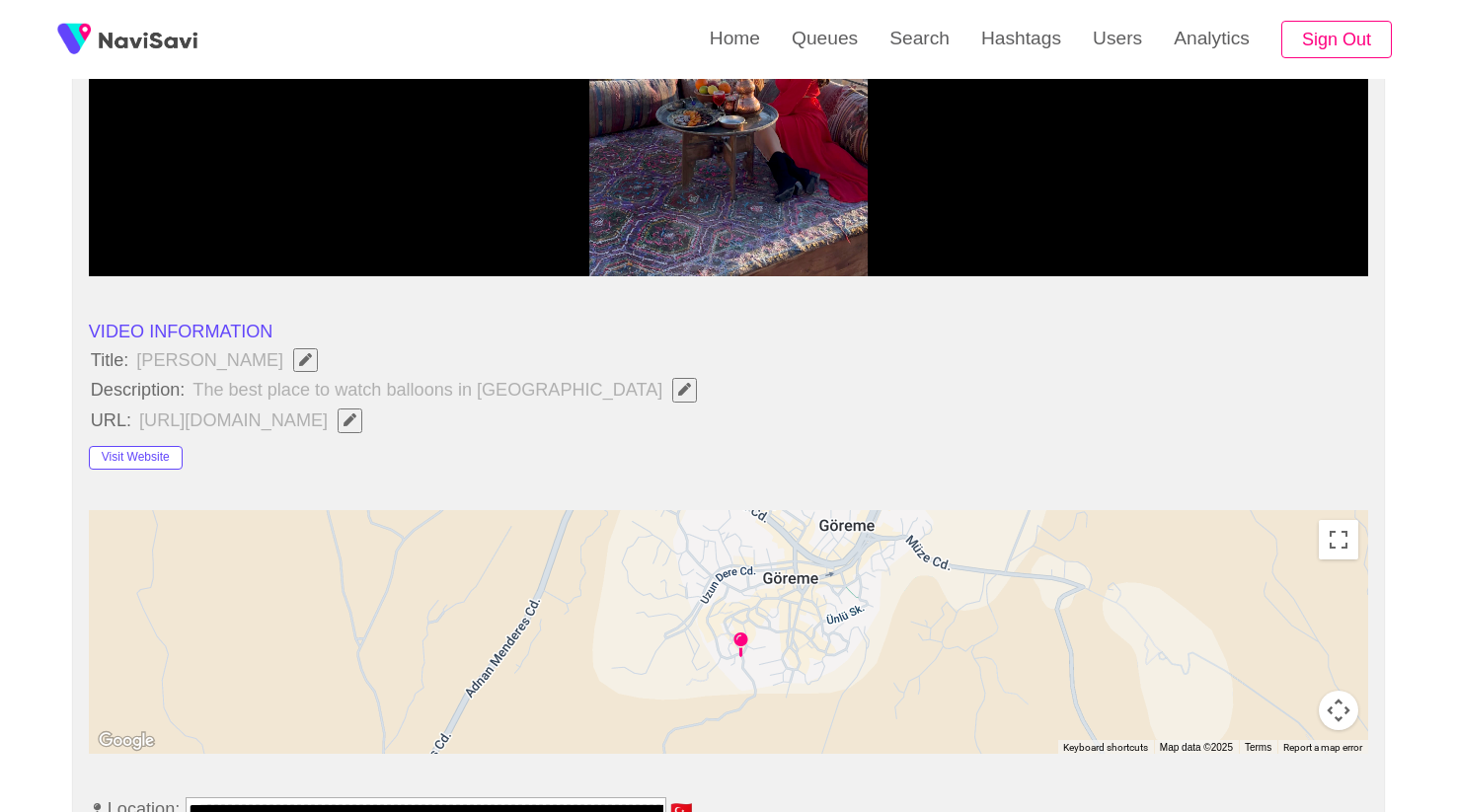 click on "The best place to watch balloons in Cappadocia" at bounding box center (449, 390) 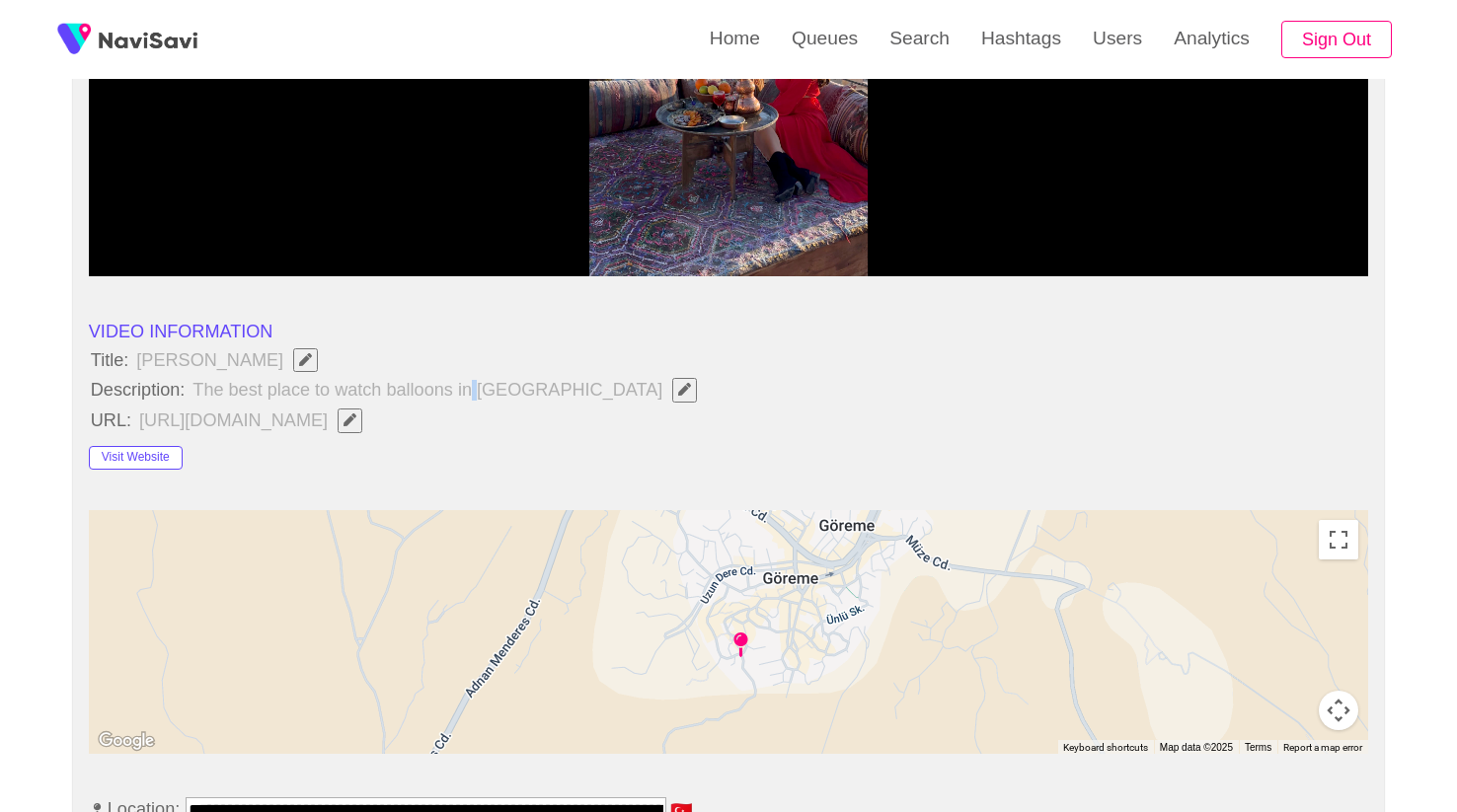click on "The best place to watch balloons in Cappadocia" at bounding box center (449, 390) 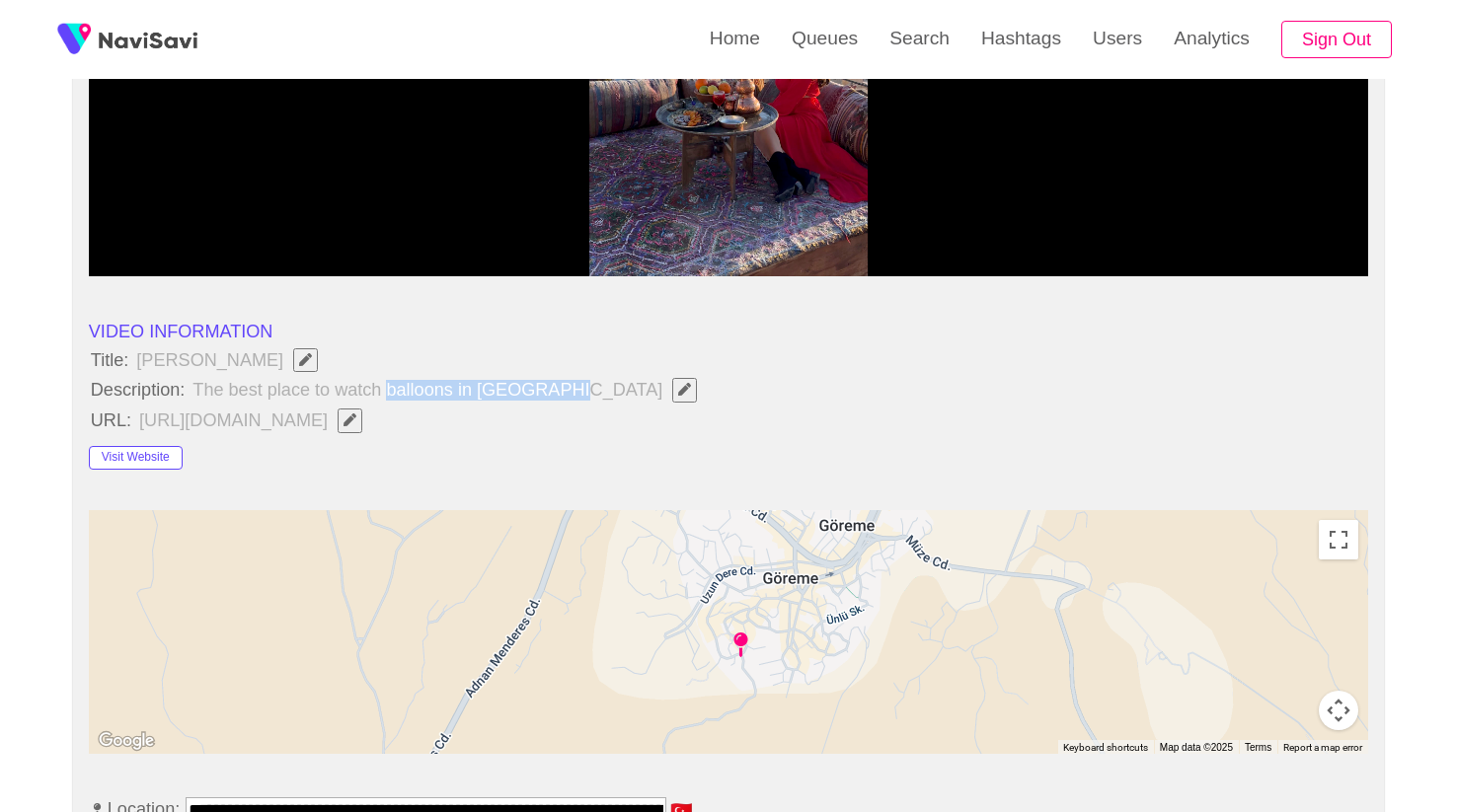 drag, startPoint x: 385, startPoint y: 392, endPoint x: 573, endPoint y: 396, distance: 188.0425 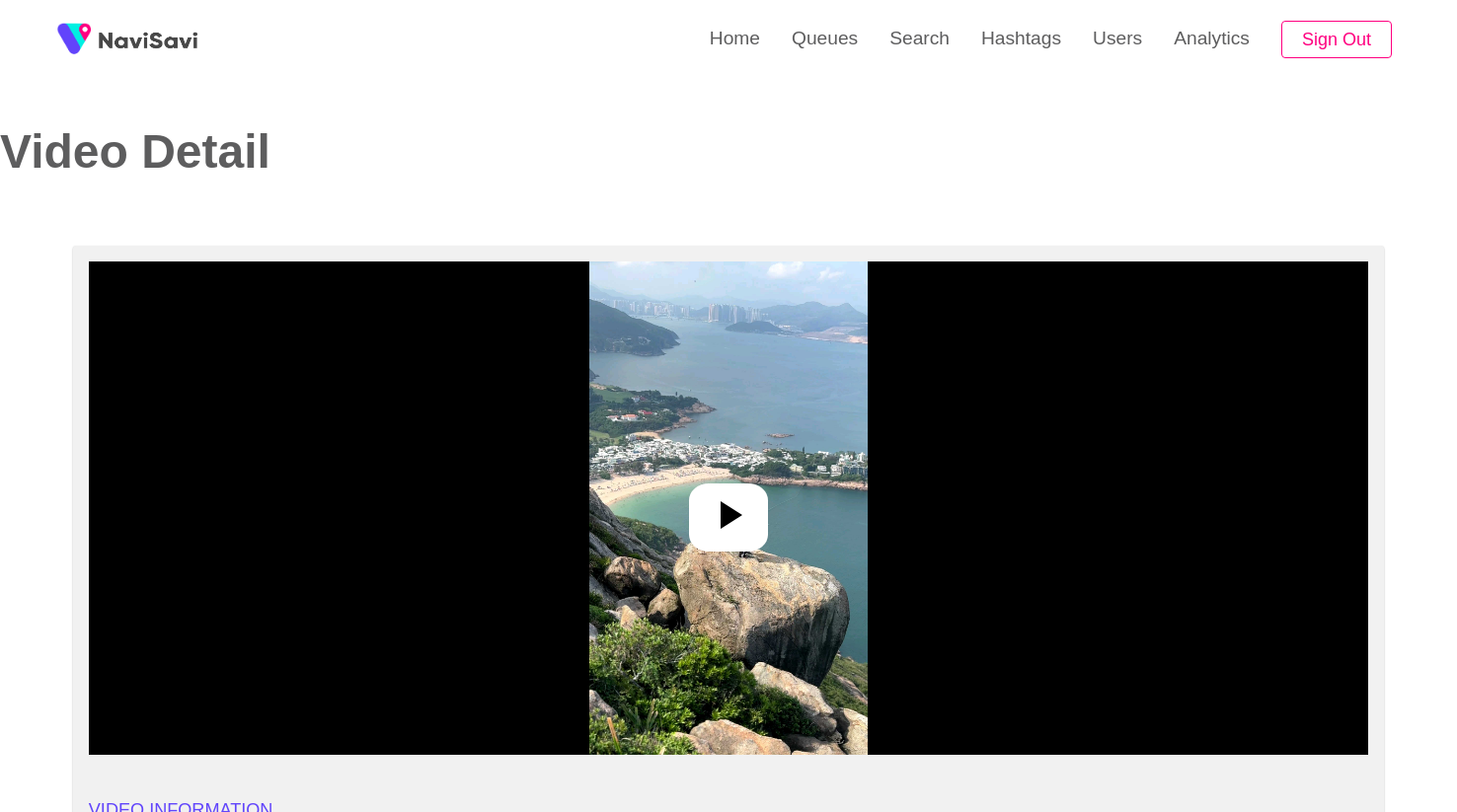 select on "**********" 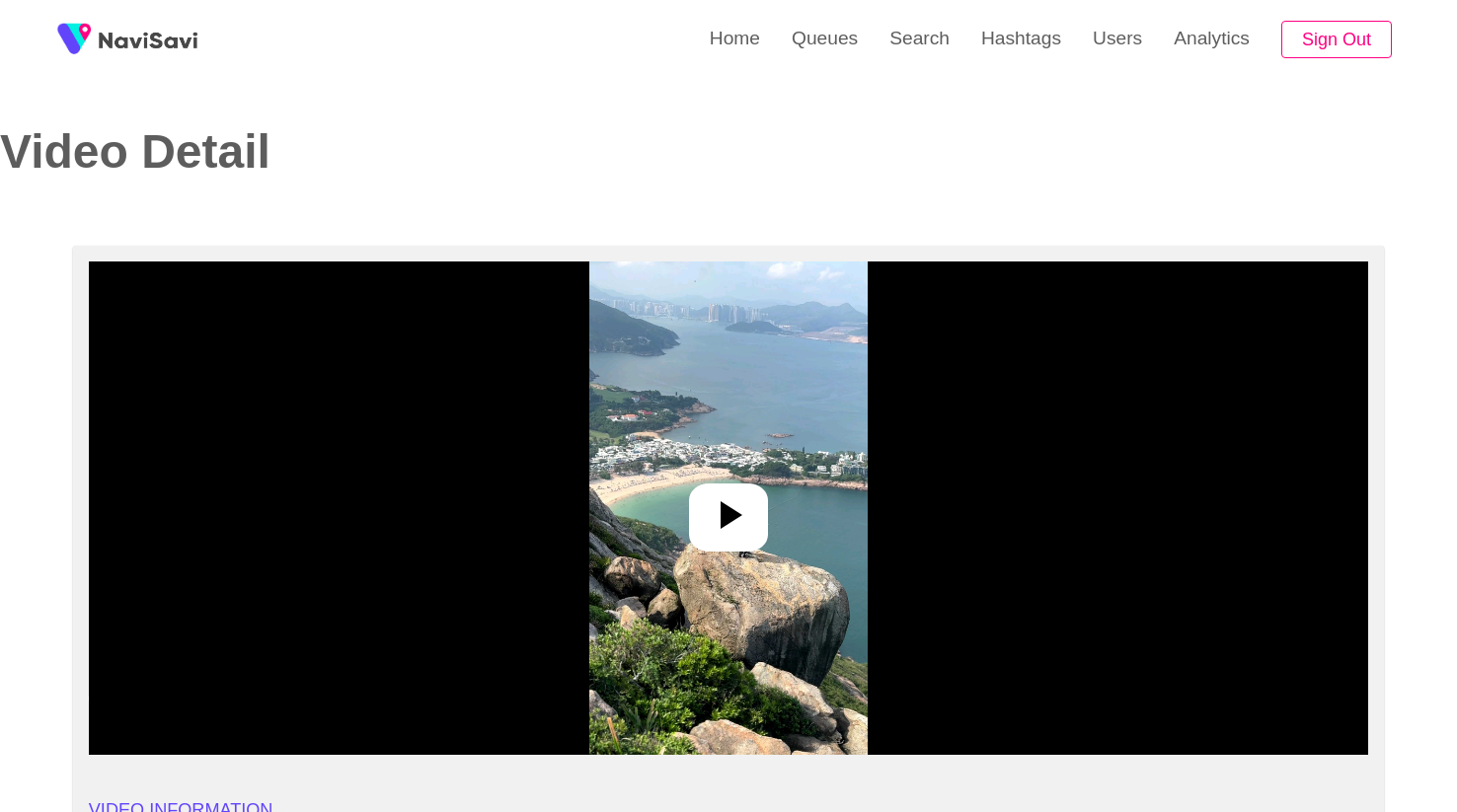 click at bounding box center [728, 508] 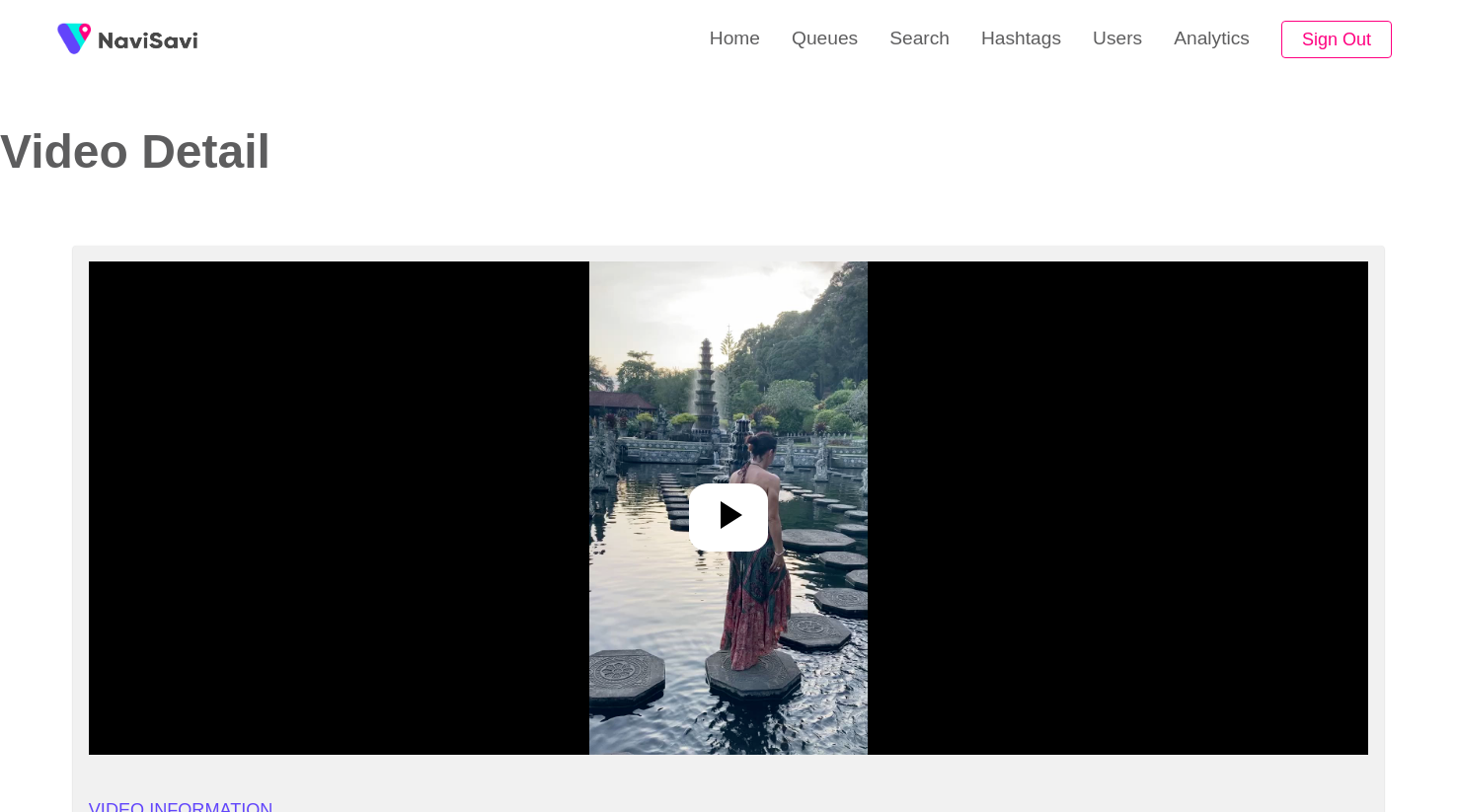 select on "**********" 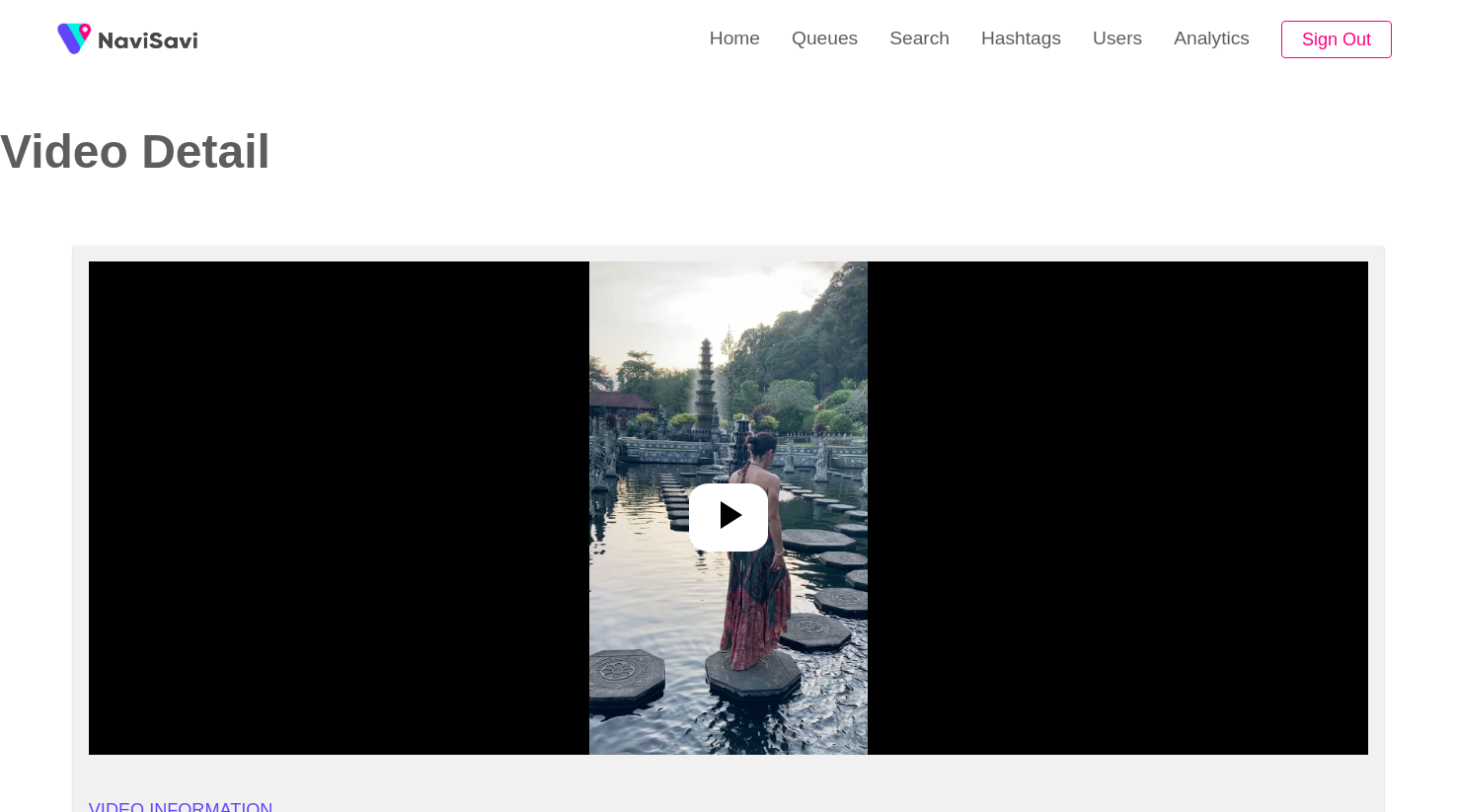 click 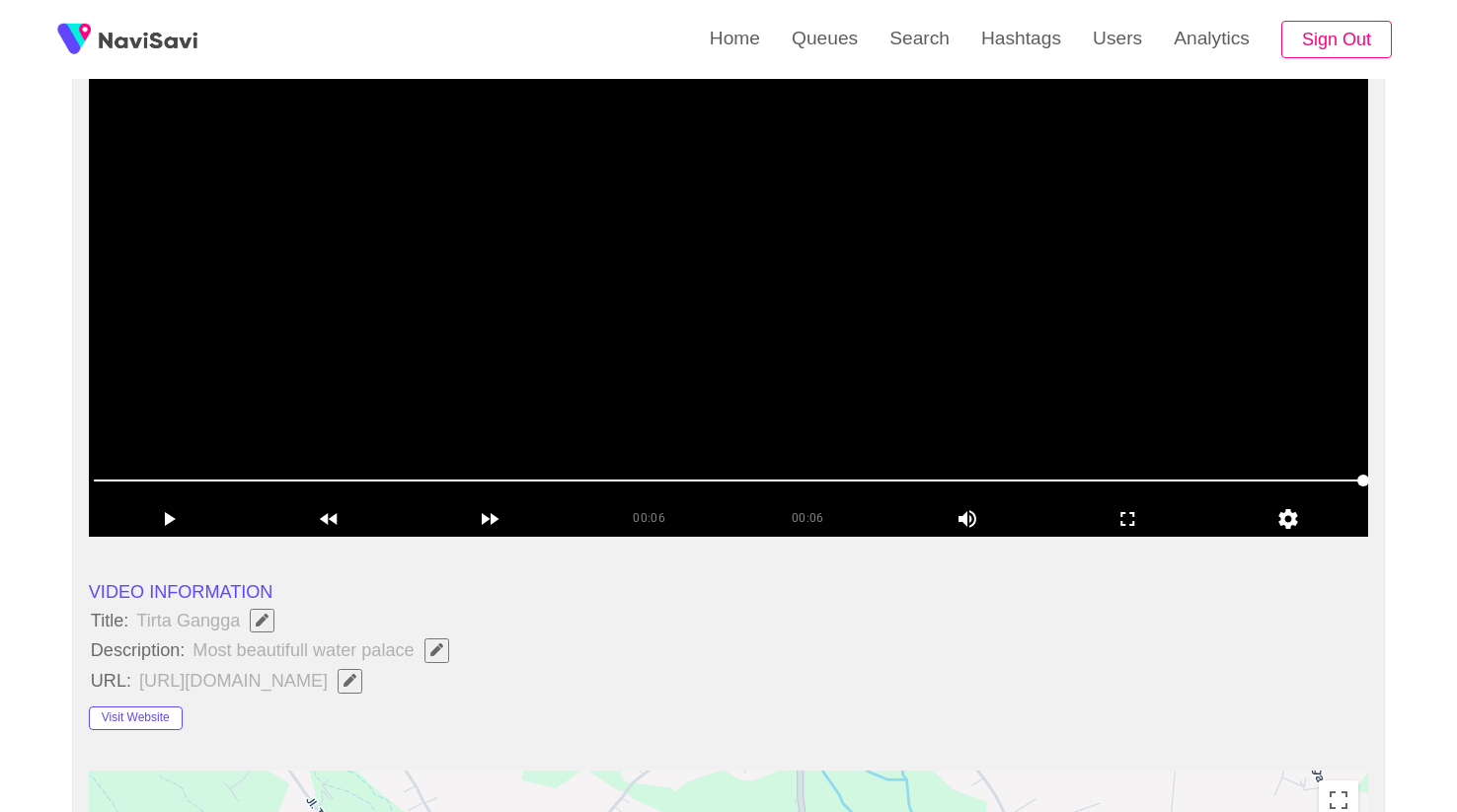 scroll, scrollTop: 207, scrollLeft: 0, axis: vertical 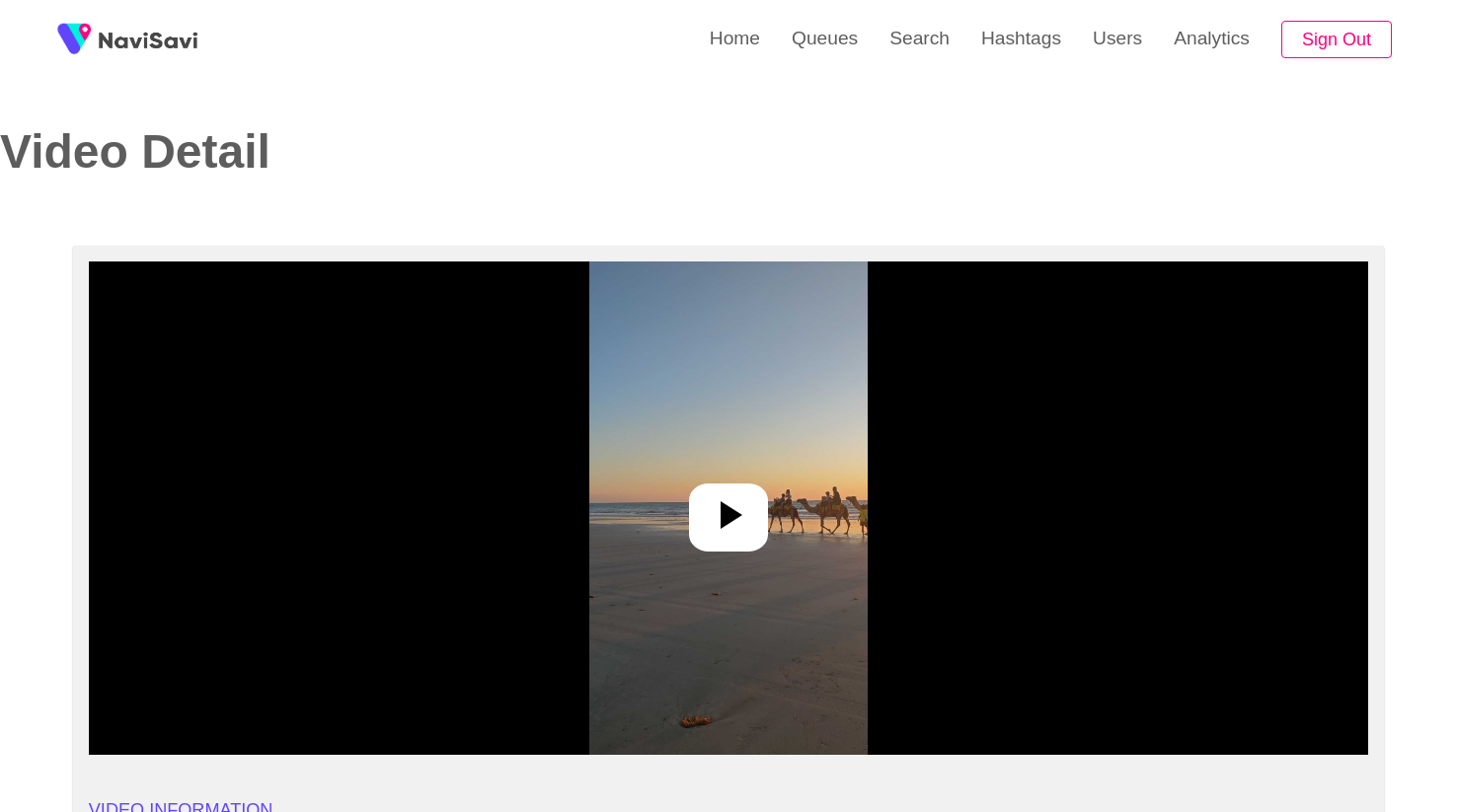 select on "**********" 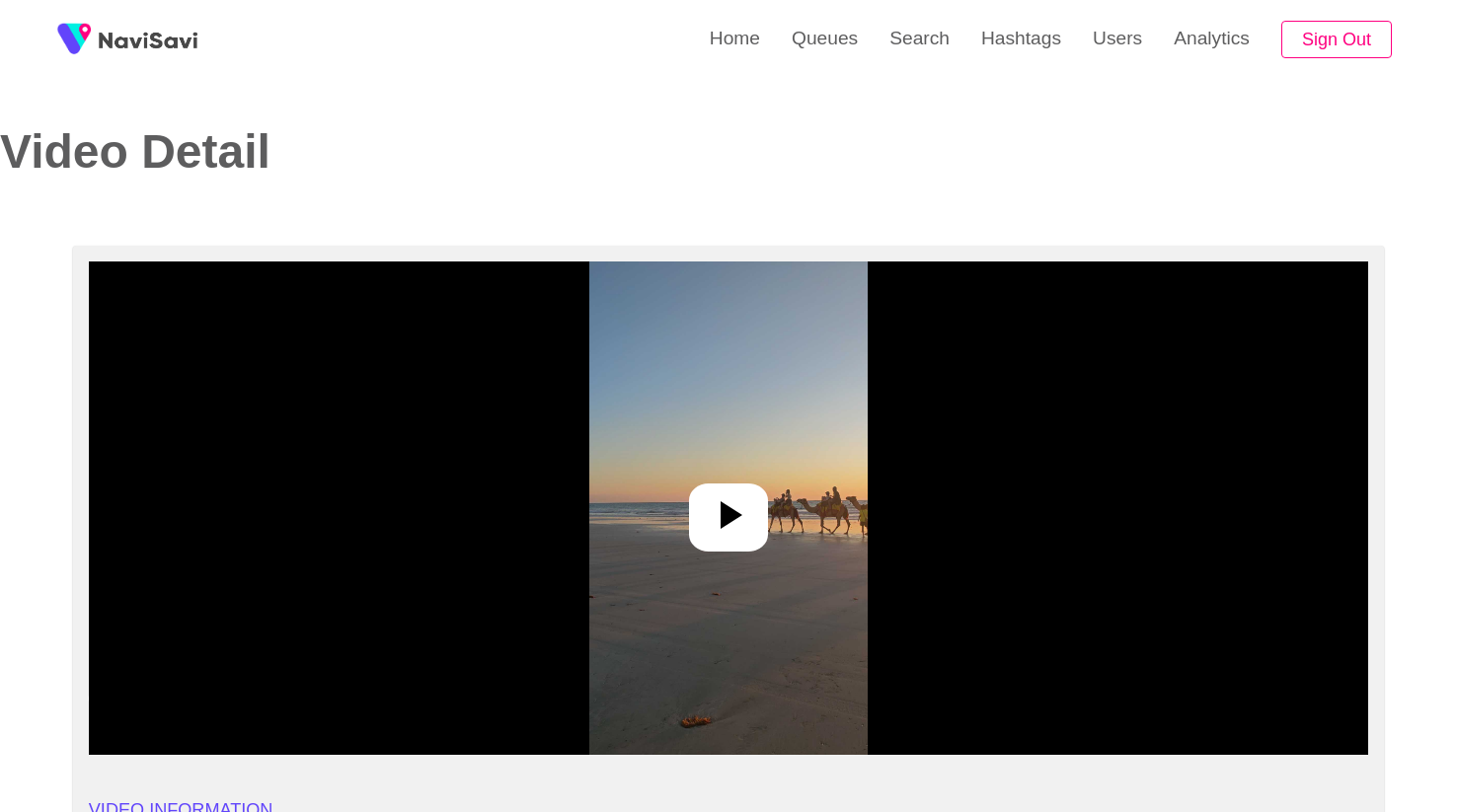 click 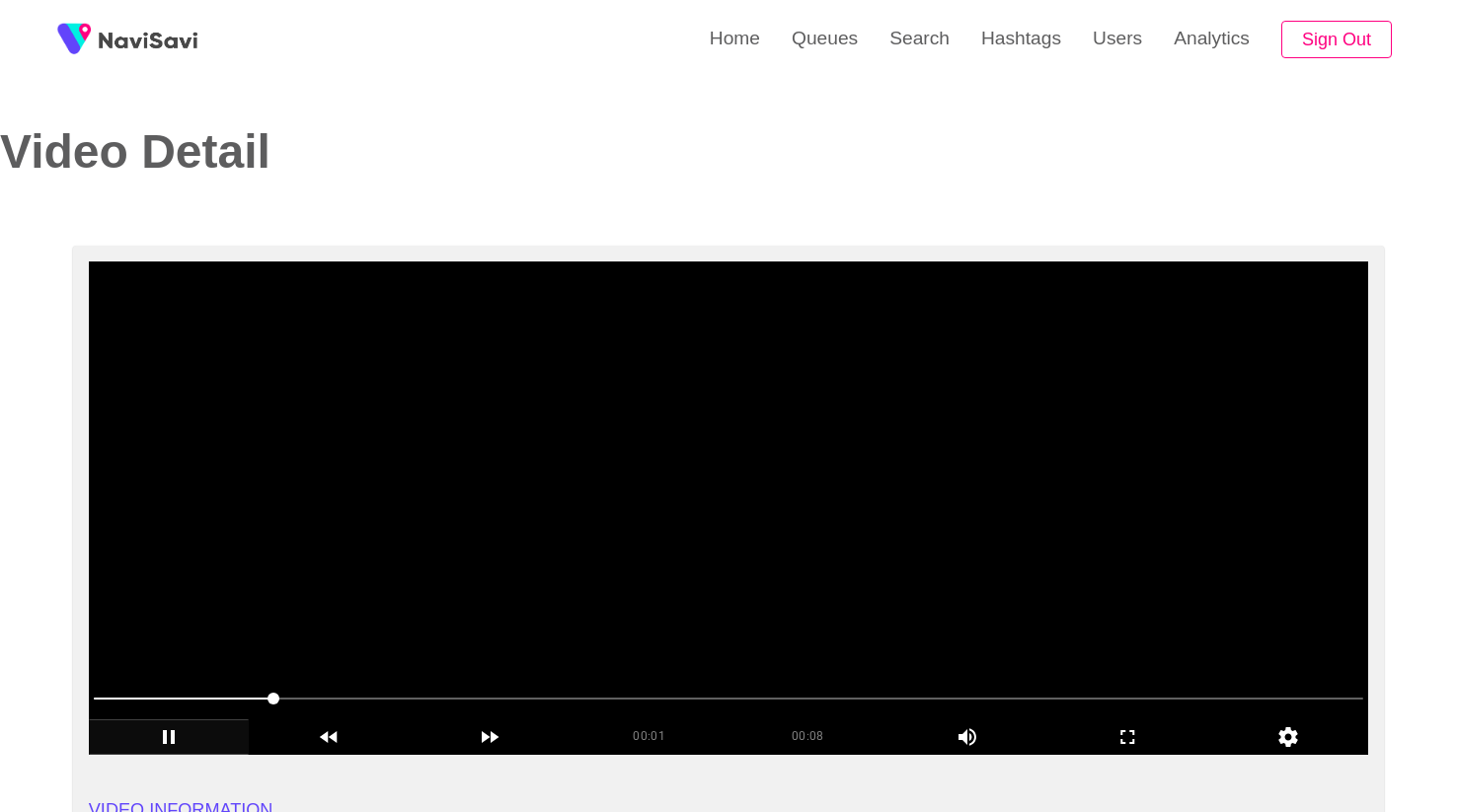 click 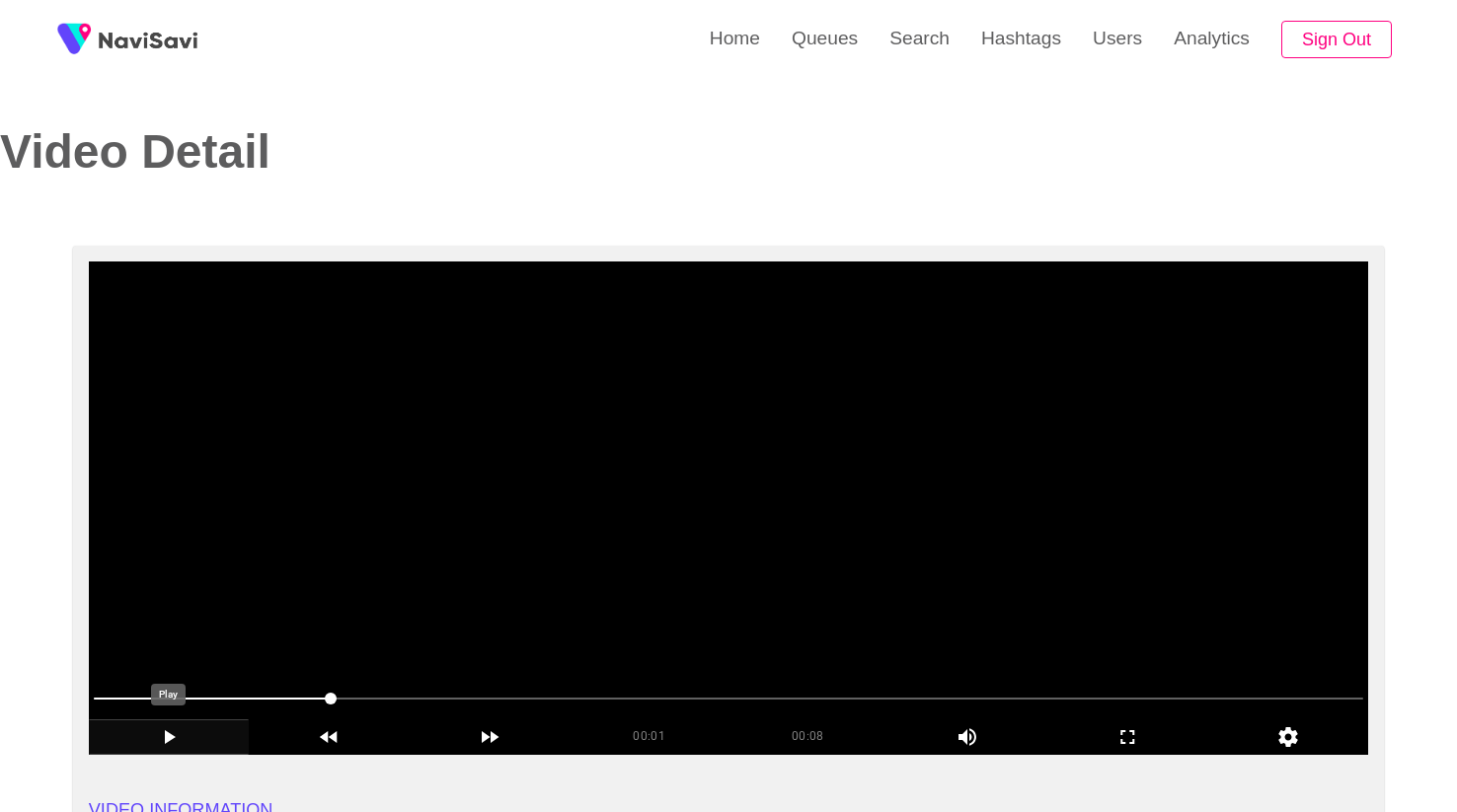 click 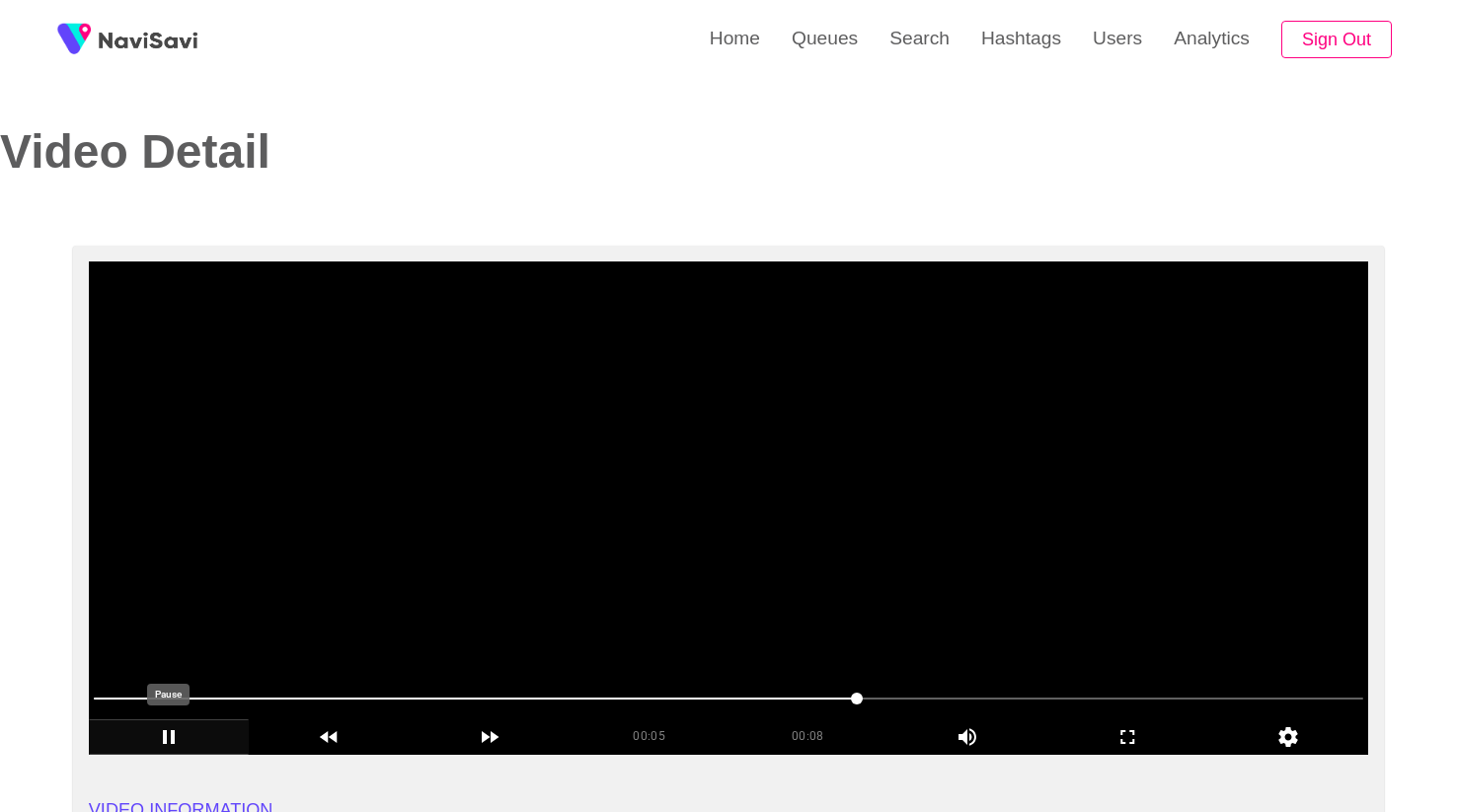 click 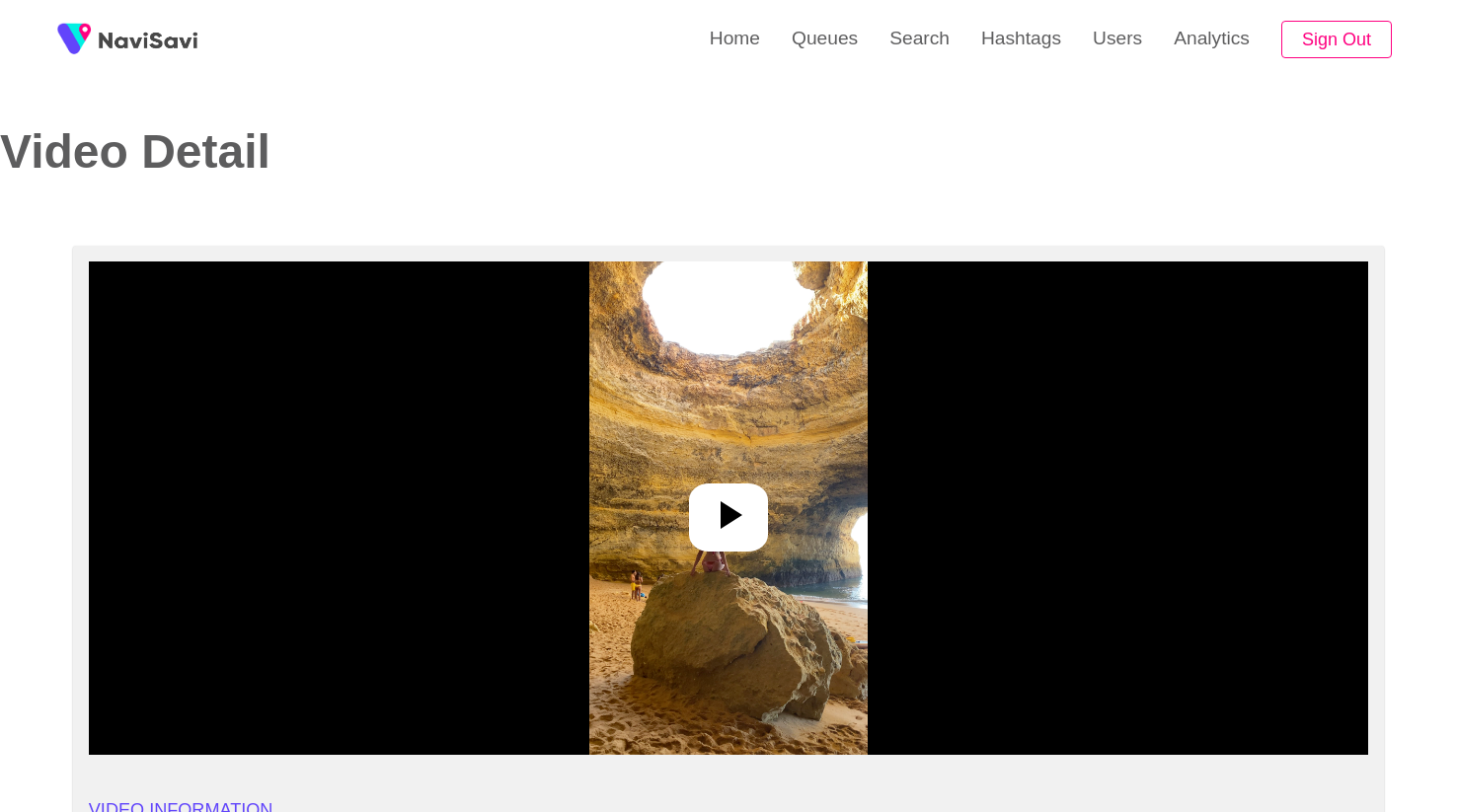 select on "**********" 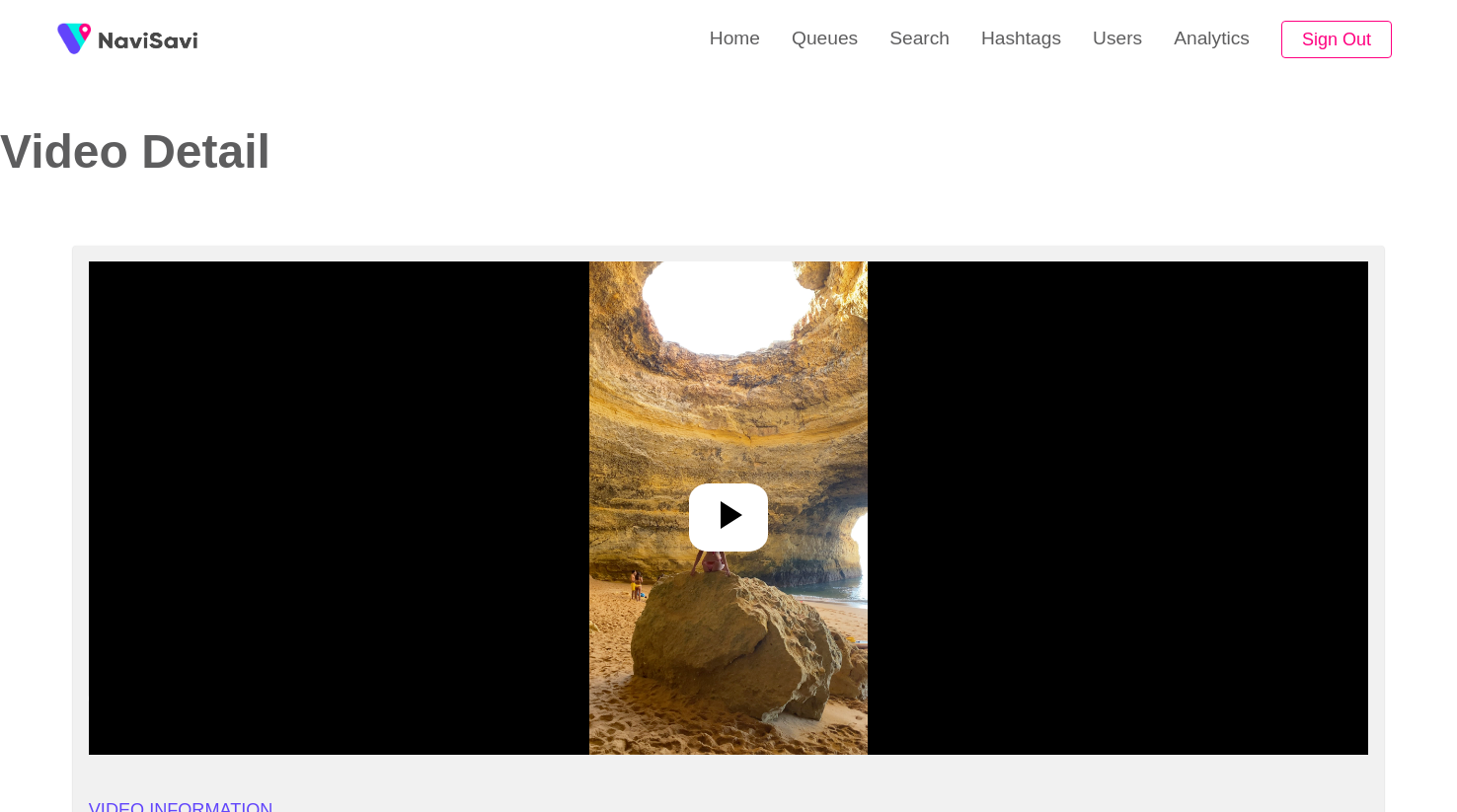 click at bounding box center (728, 517) 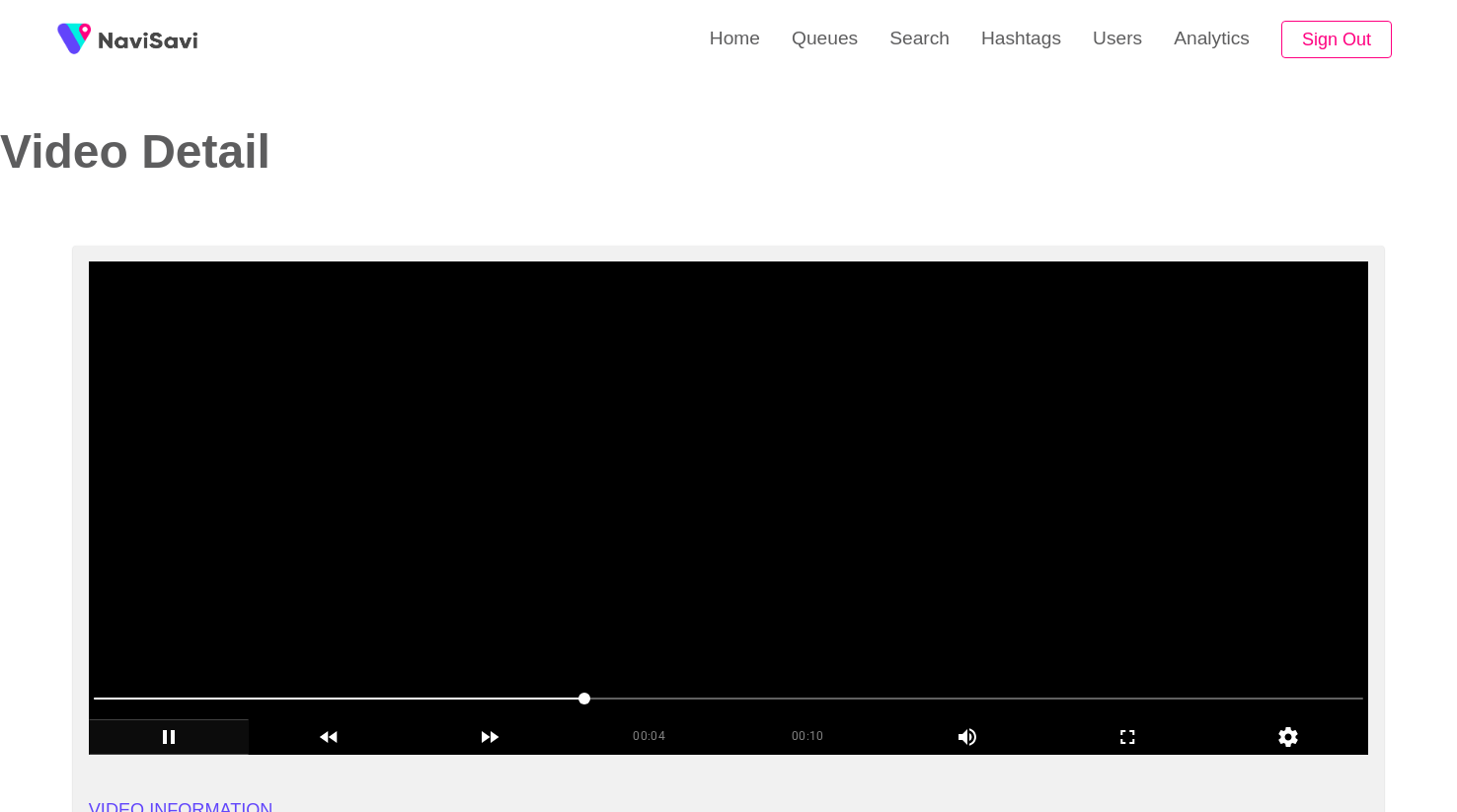 click 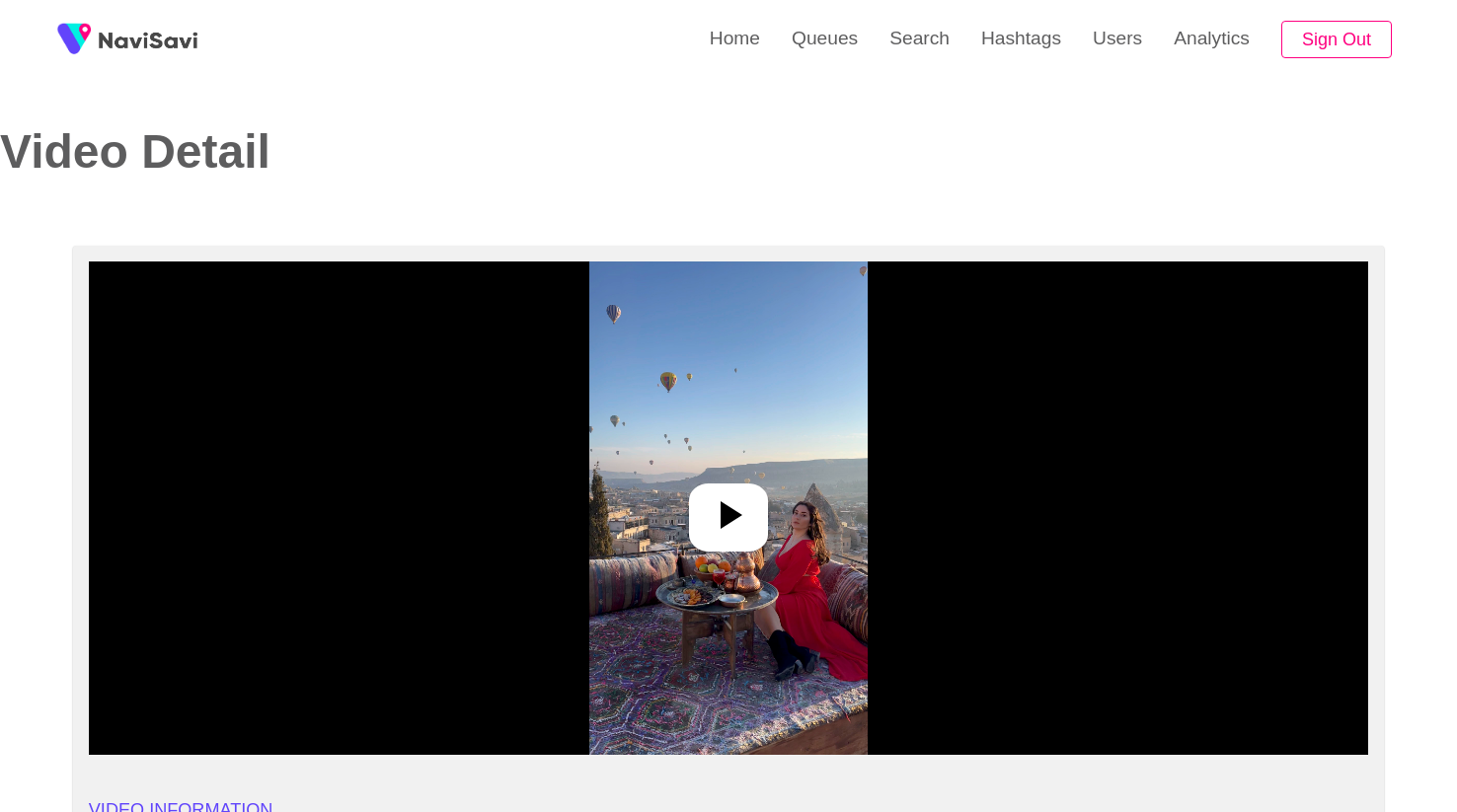 select on "**********" 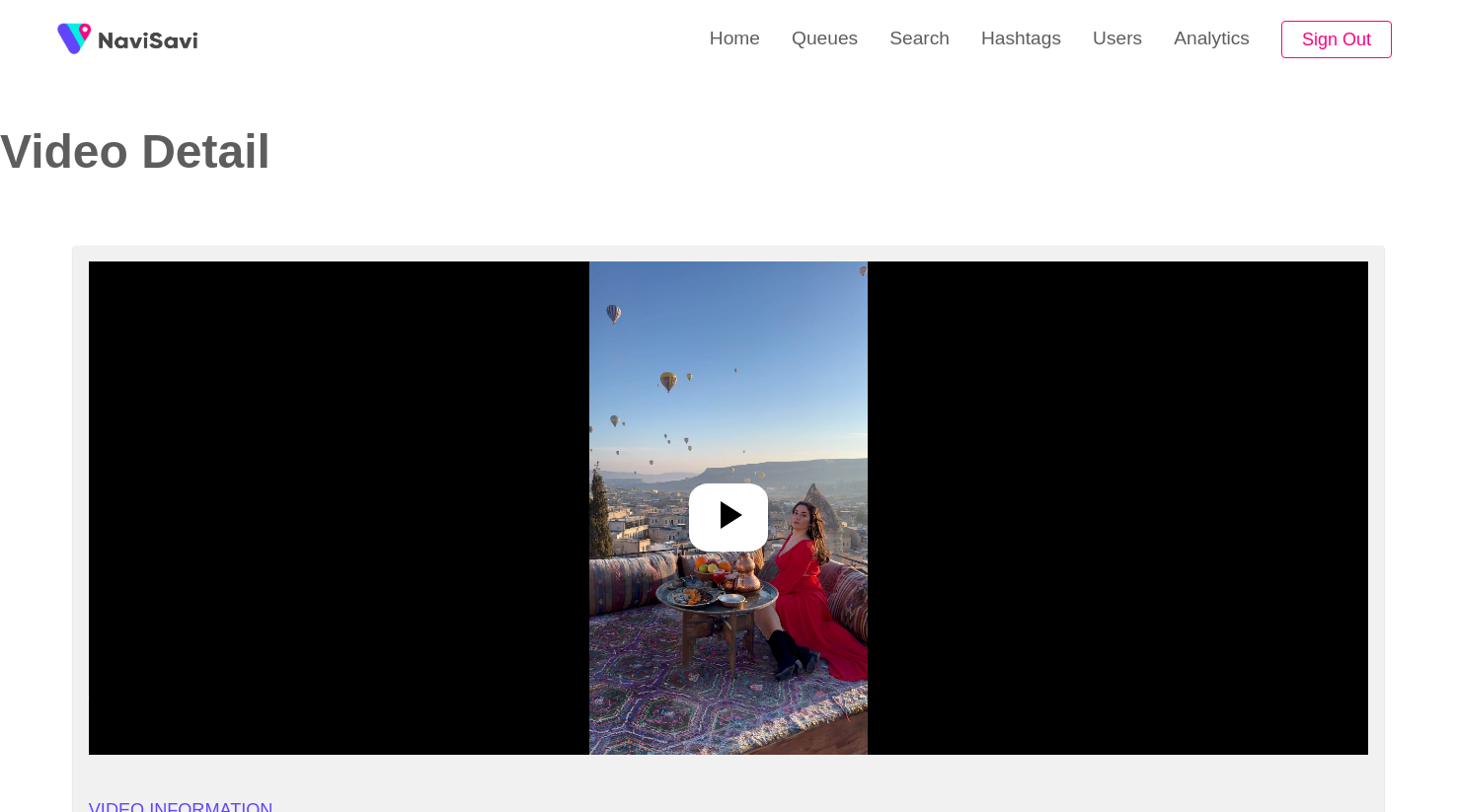 click at bounding box center [728, 517] 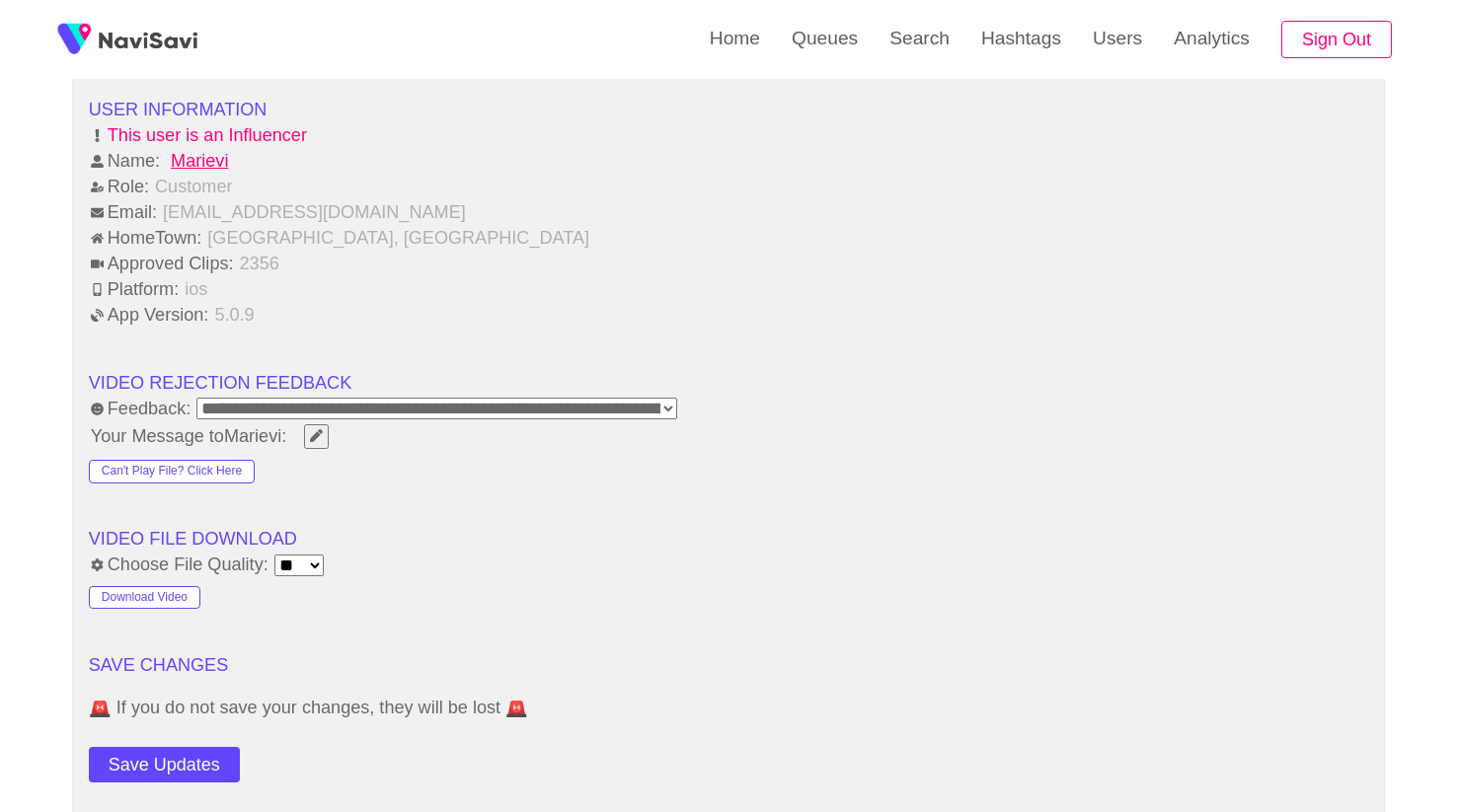scroll, scrollTop: 2416, scrollLeft: 0, axis: vertical 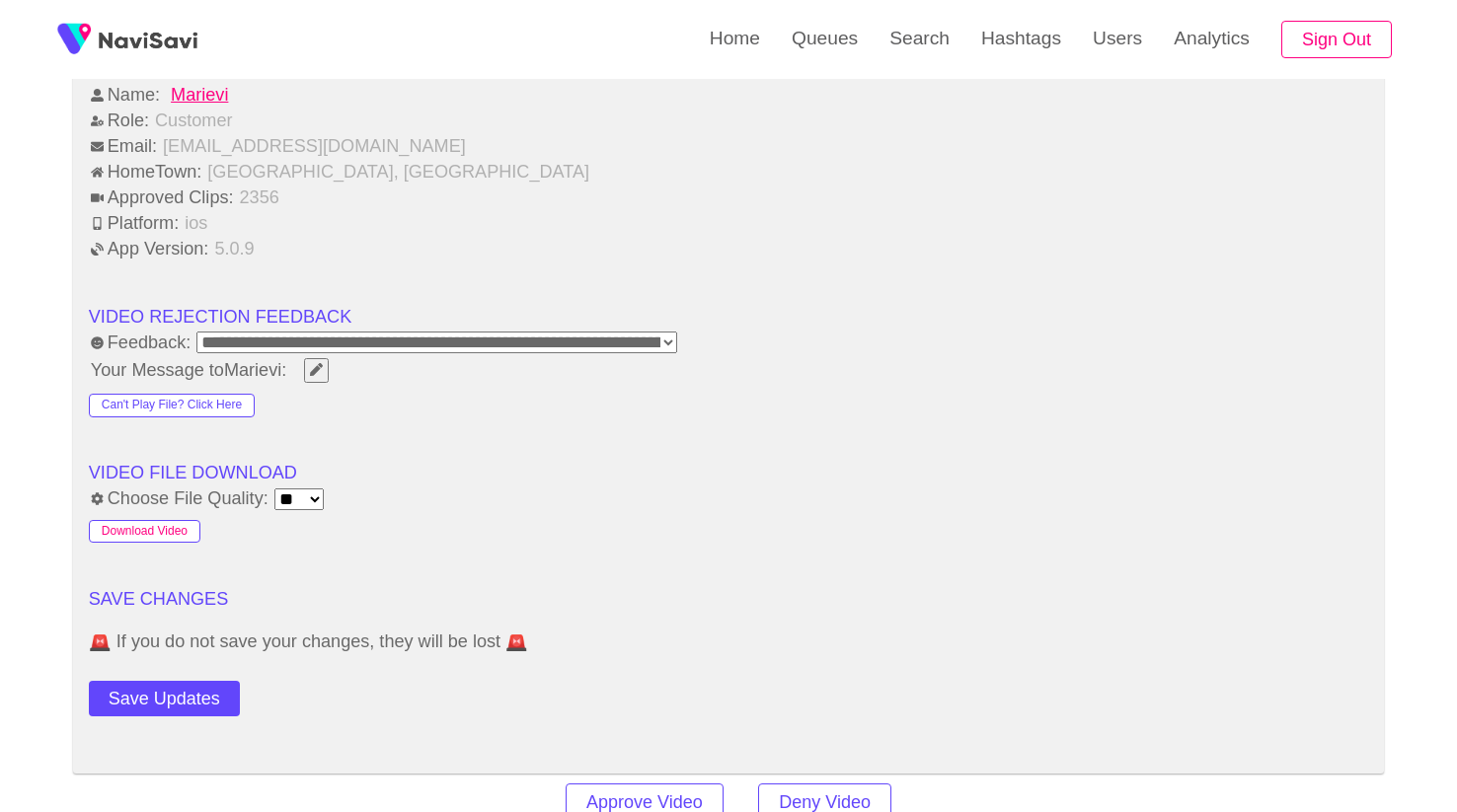 click on "Download Video" at bounding box center [144, 532] 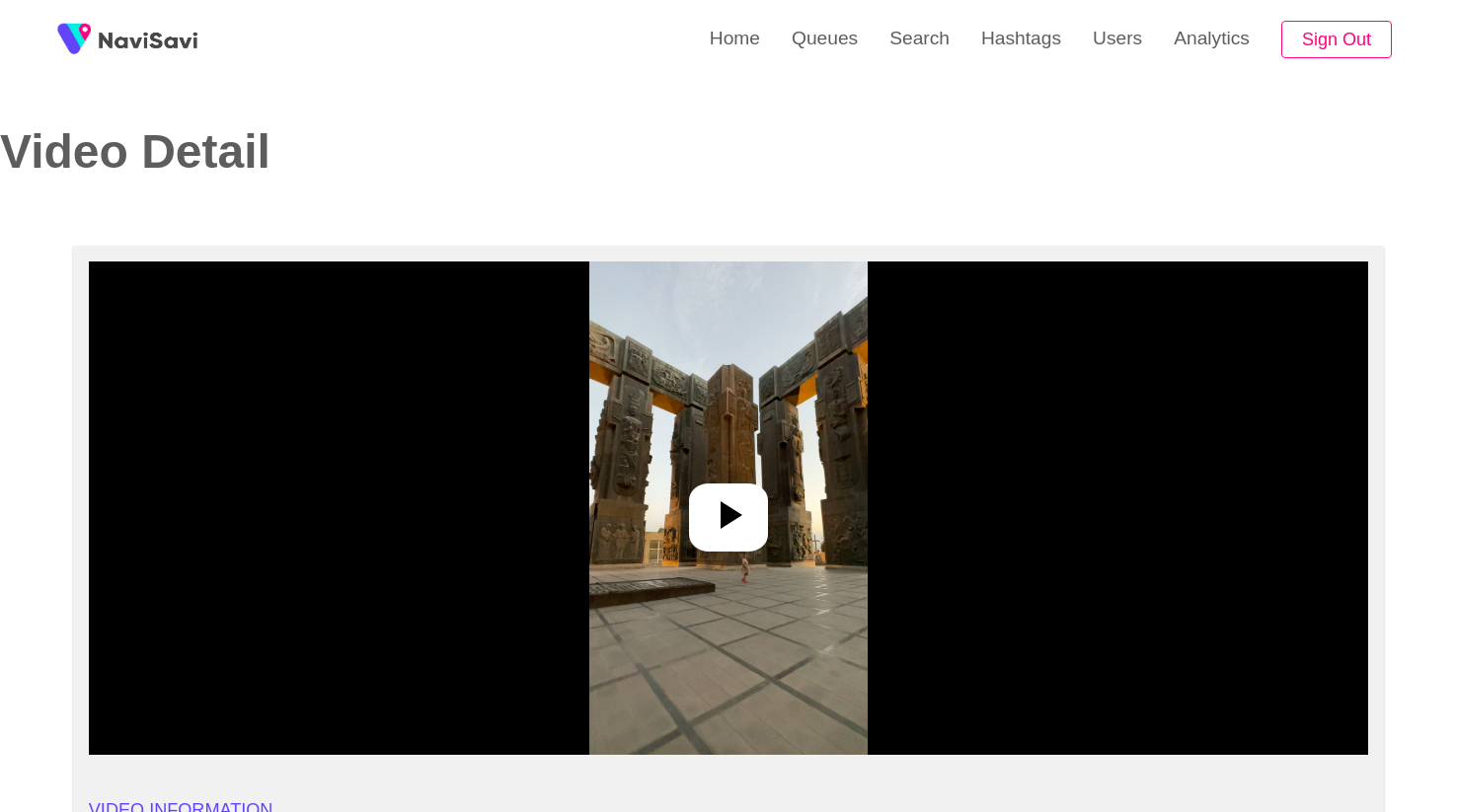 select on "**********" 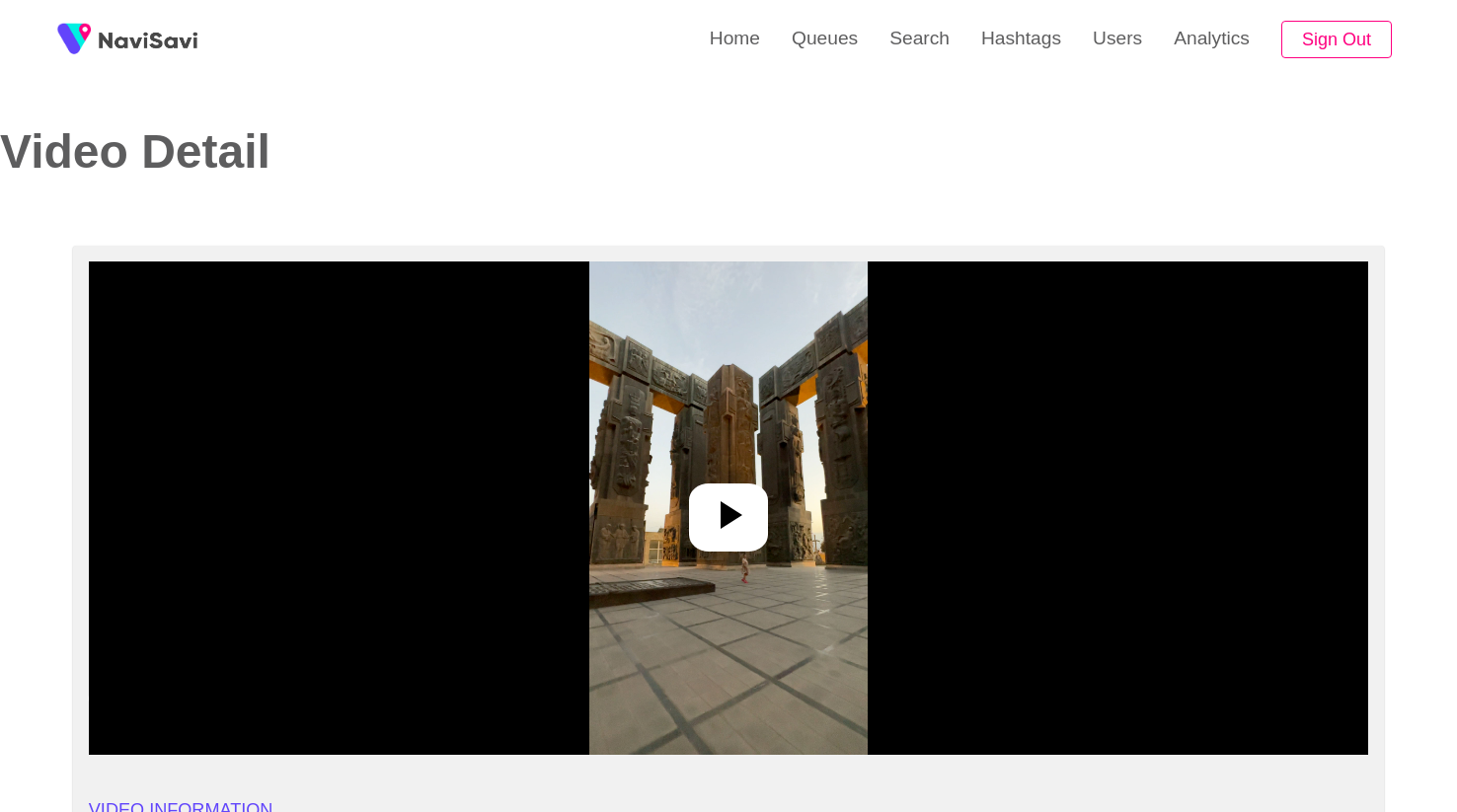click 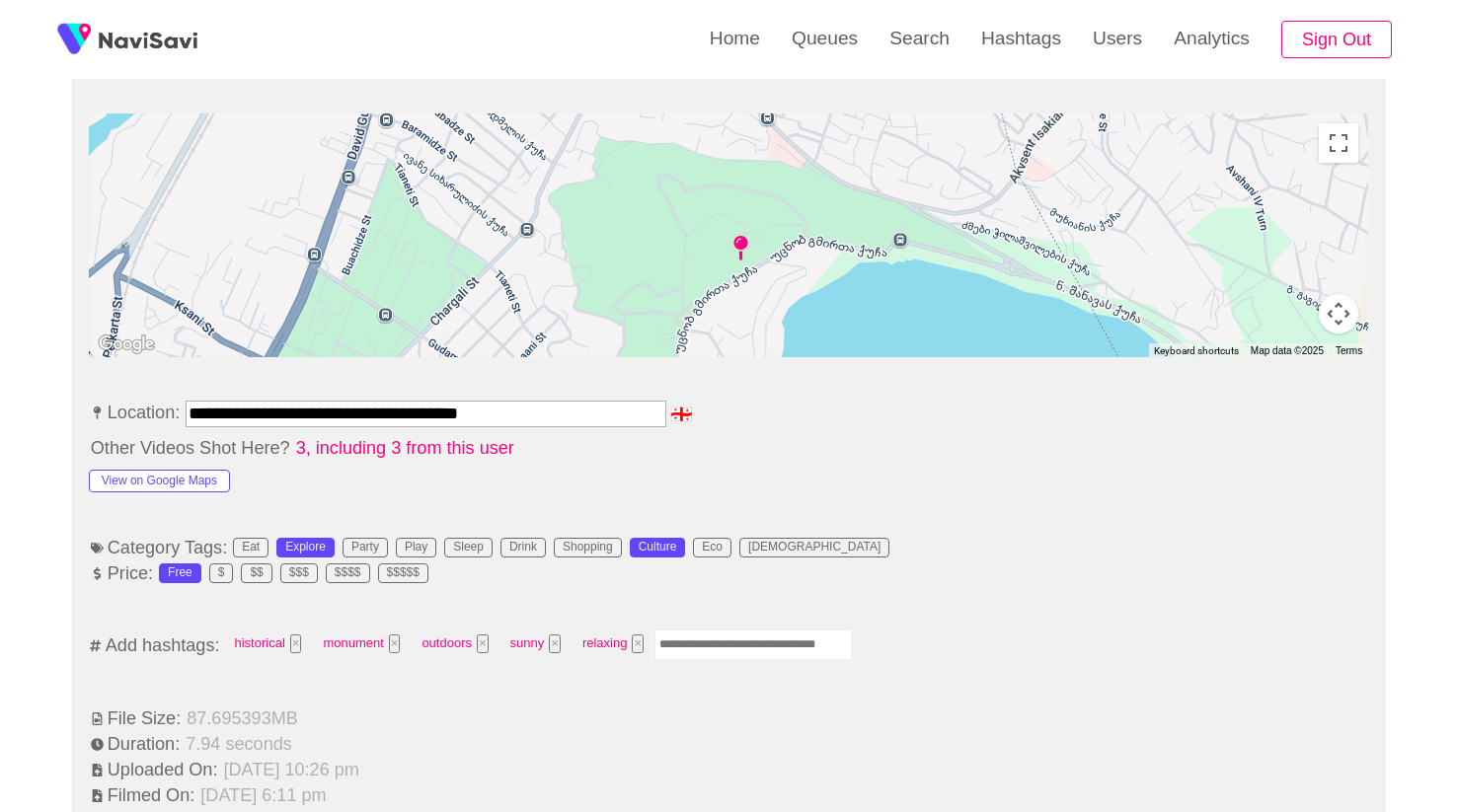scroll, scrollTop: 927, scrollLeft: 0, axis: vertical 